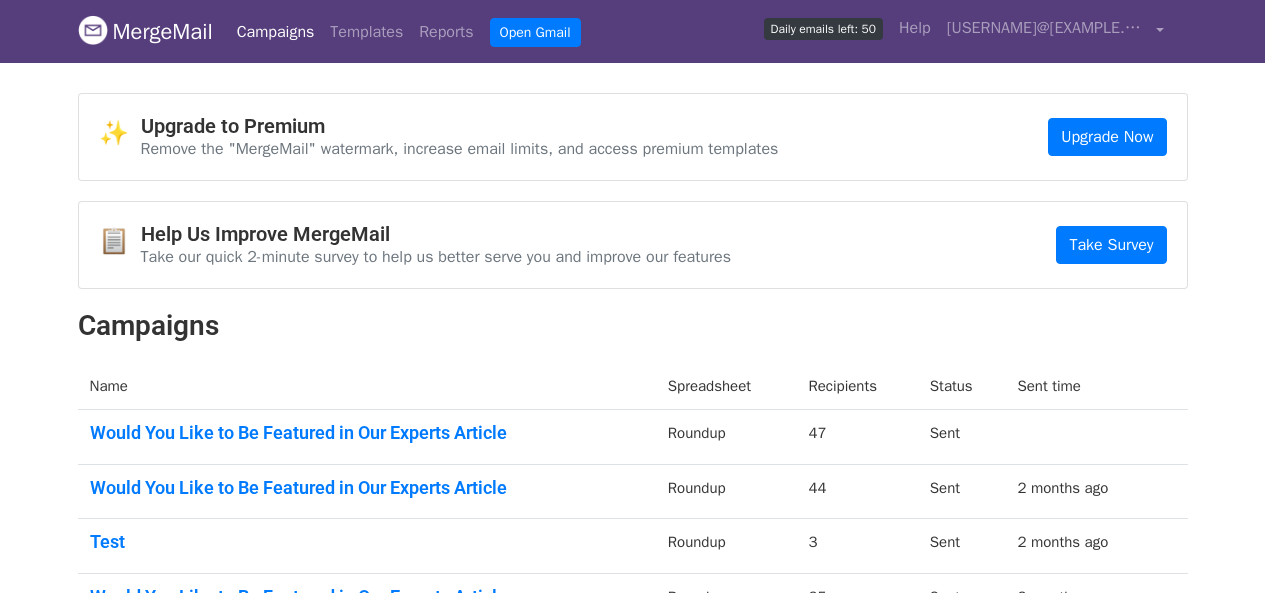 scroll, scrollTop: 0, scrollLeft: 0, axis: both 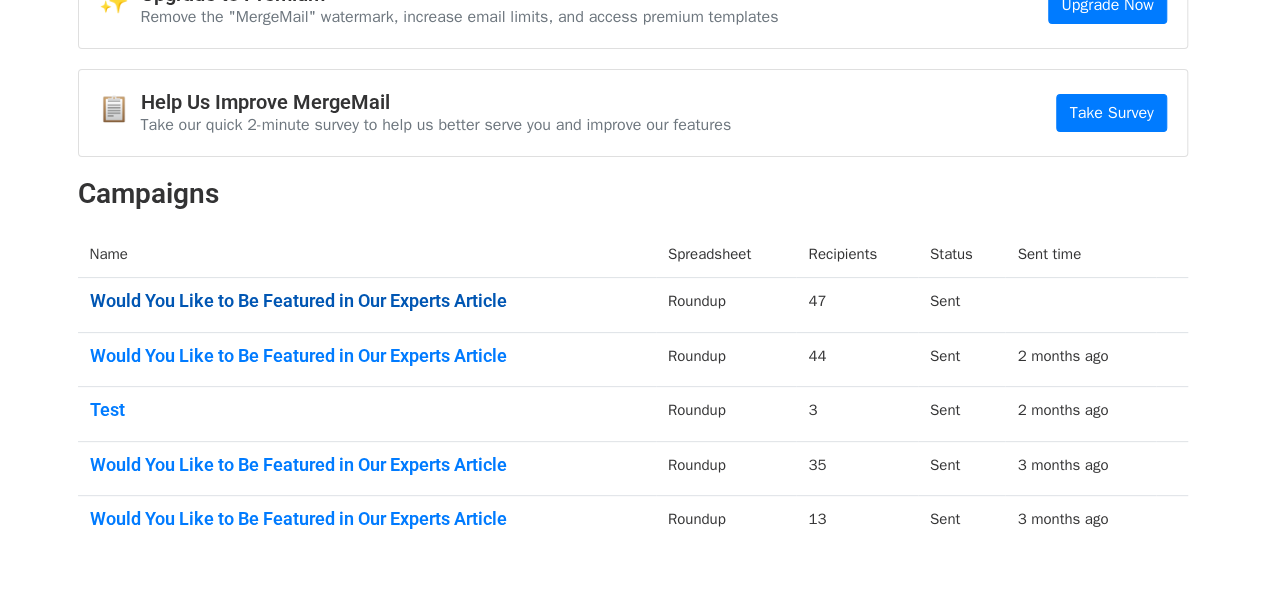 click on "Would You Like to Be Featured in Our Experts Article" at bounding box center (367, 301) 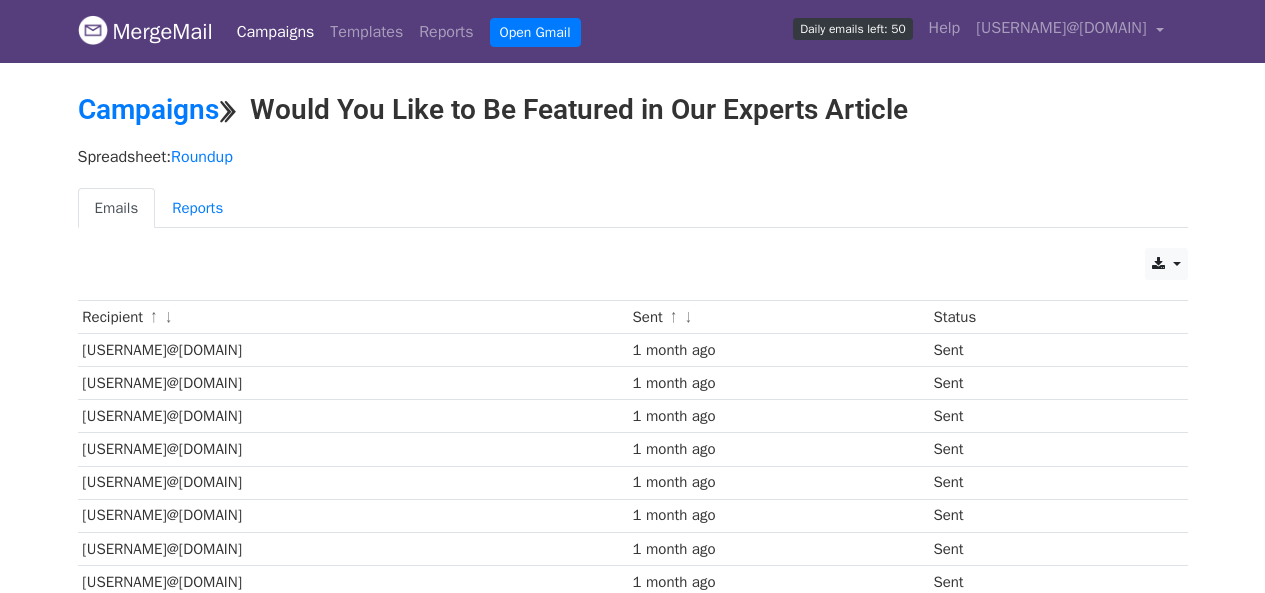scroll, scrollTop: 0, scrollLeft: 0, axis: both 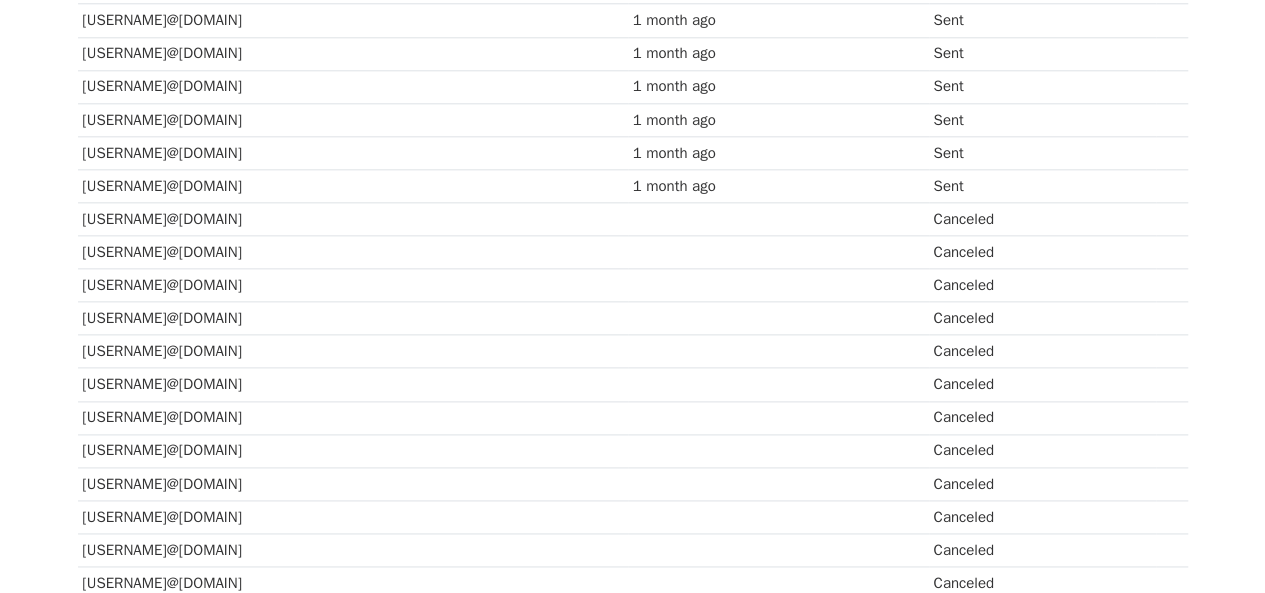 click on "drive4lyftdc@gmail.com" at bounding box center (353, 219) 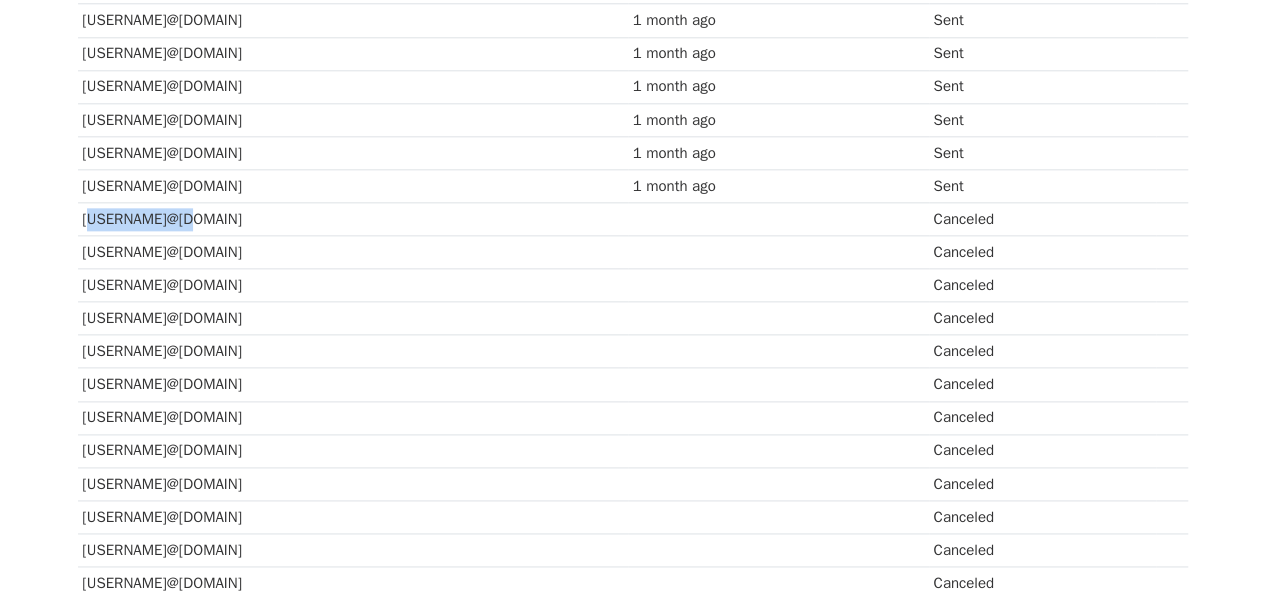 click on "drive4lyftdc@gmail.com" at bounding box center [353, 219] 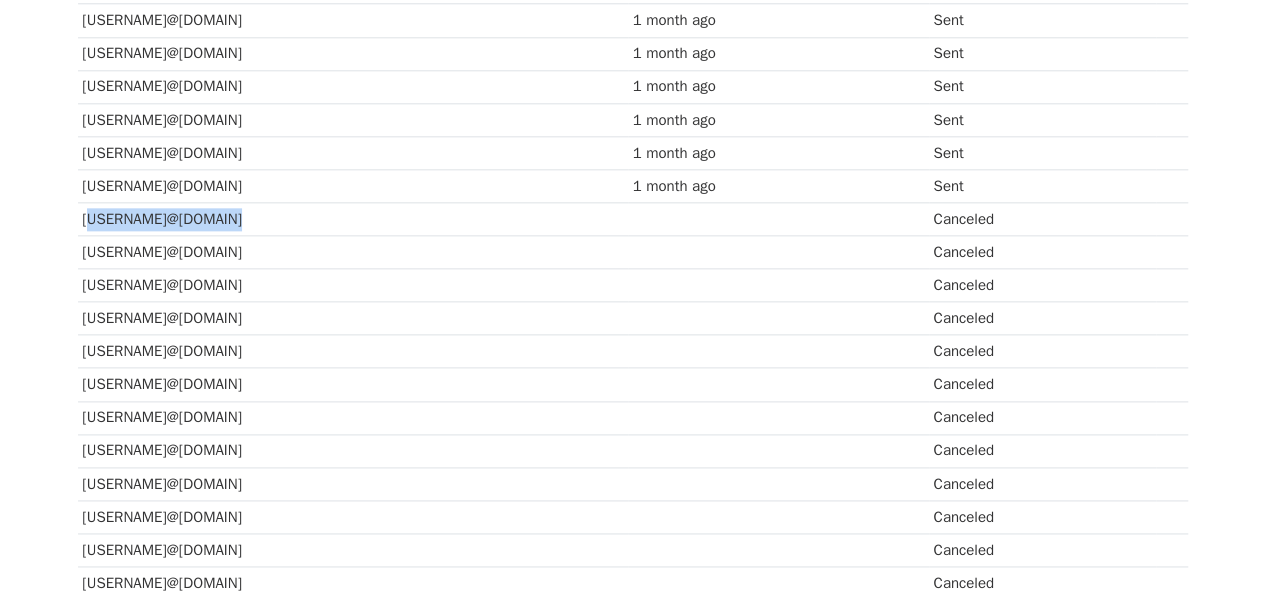 click on "drive4lyftdc@gmail.com" at bounding box center (353, 219) 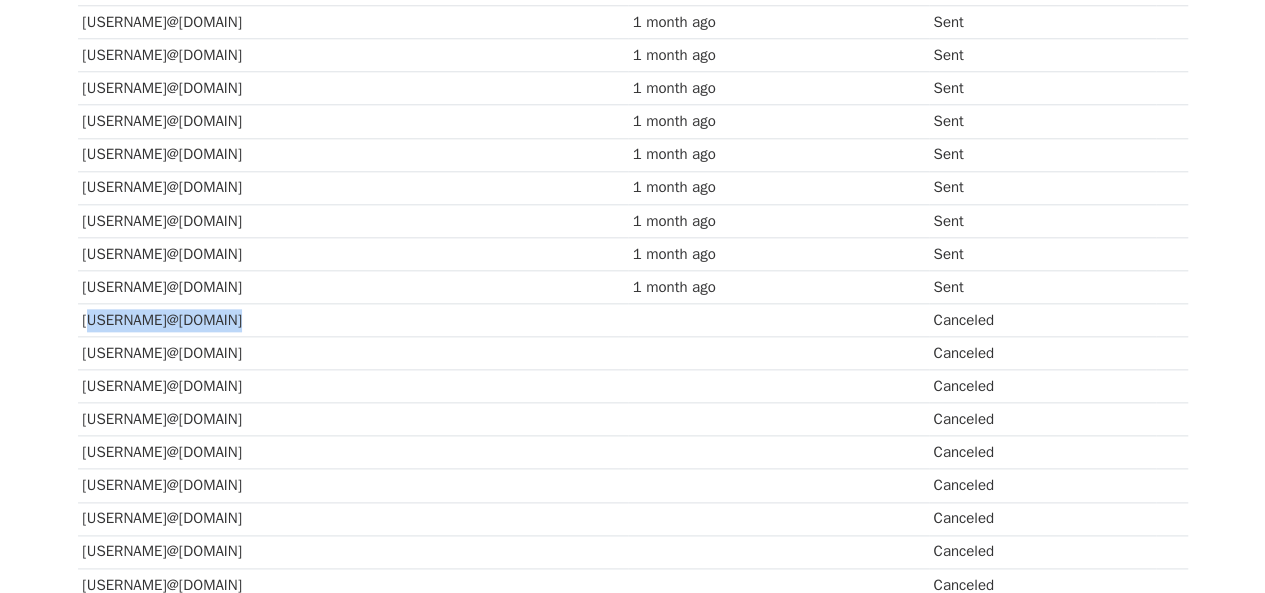scroll, scrollTop: 1018, scrollLeft: 0, axis: vertical 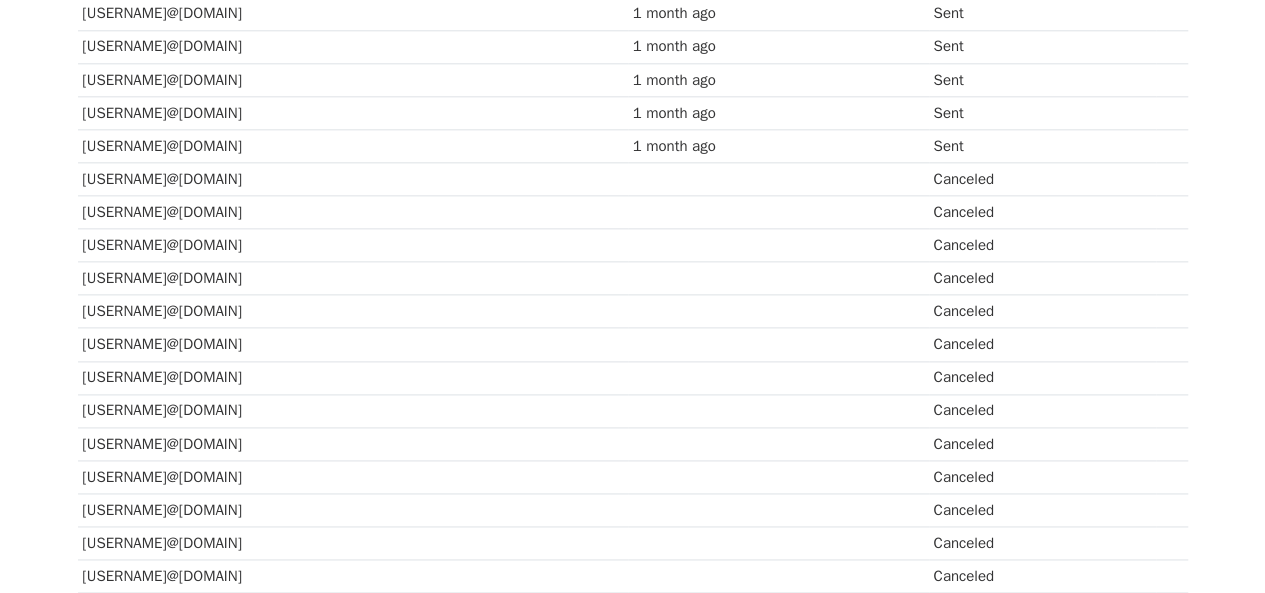 click on "jeffkendallweed@gmail.com" at bounding box center [353, 212] 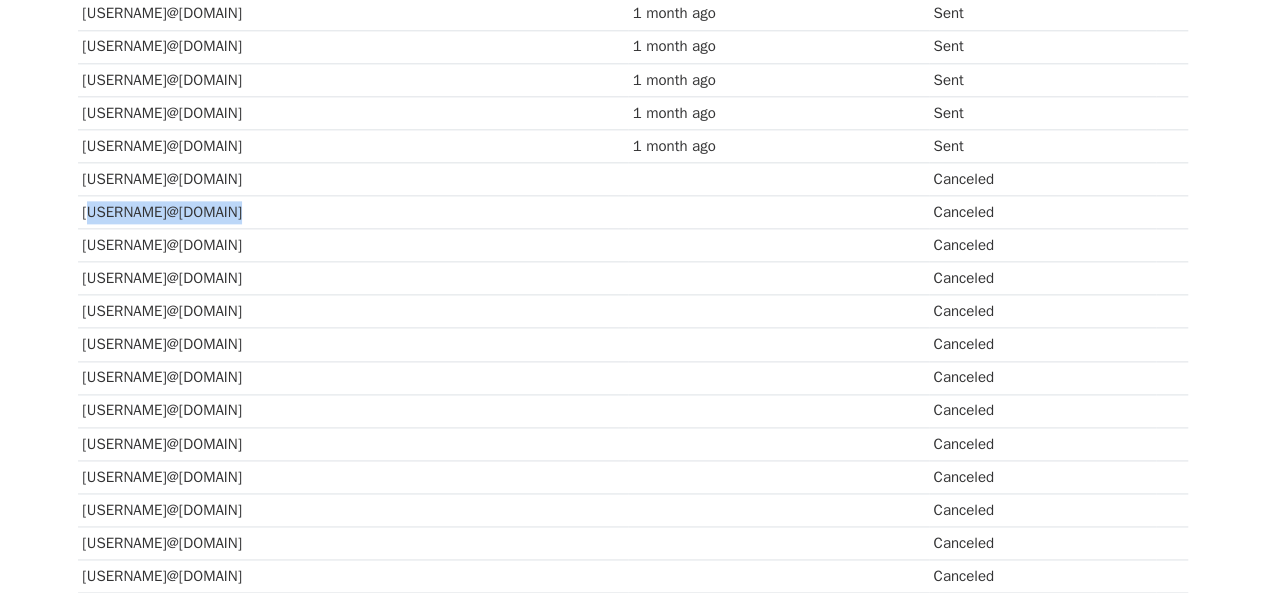click on "jeffkendallweed@gmail.com" at bounding box center [353, 212] 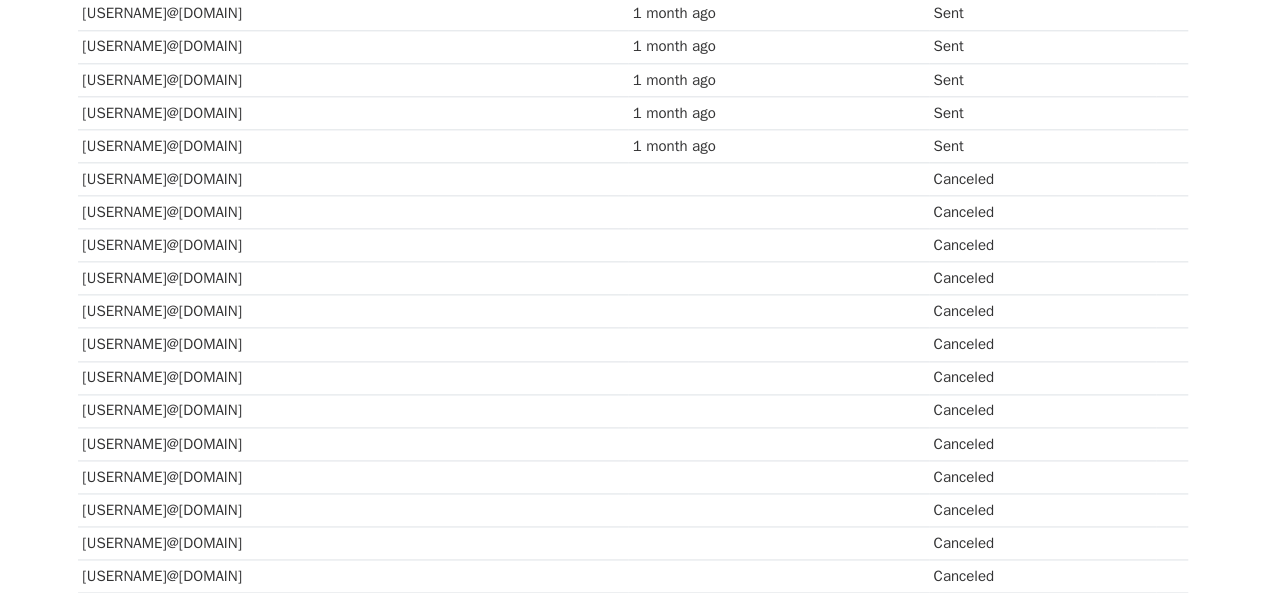 click on "bkxc@honestinfluence.io" at bounding box center (353, 245) 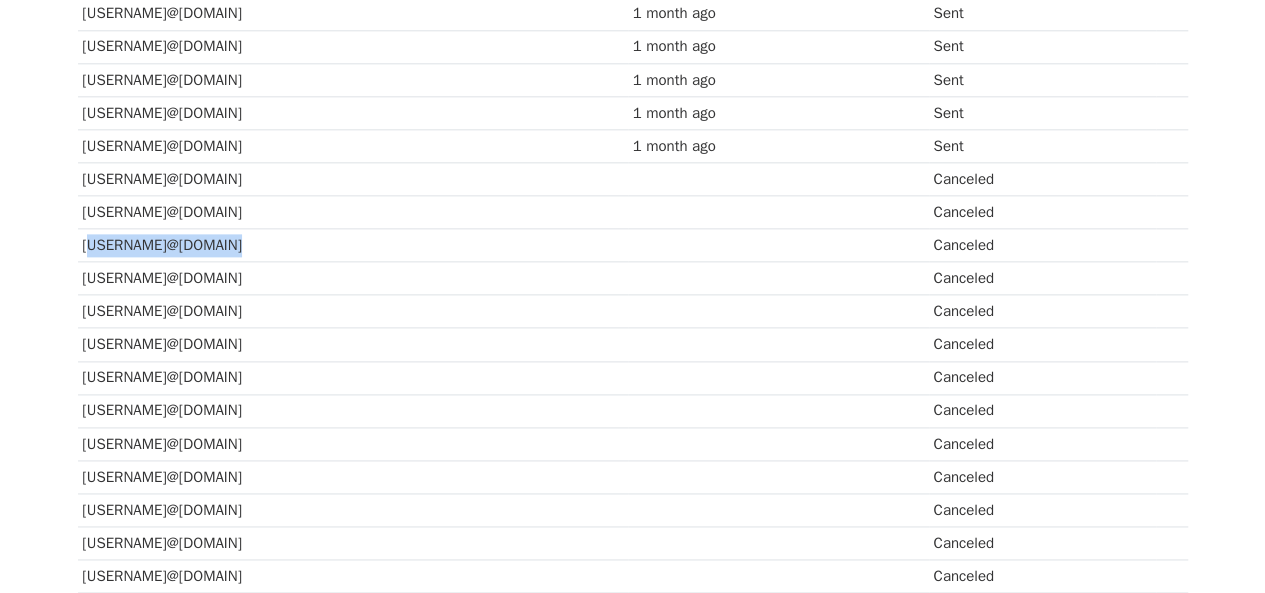 click on "bkxc@honestinfluence.io" at bounding box center [353, 245] 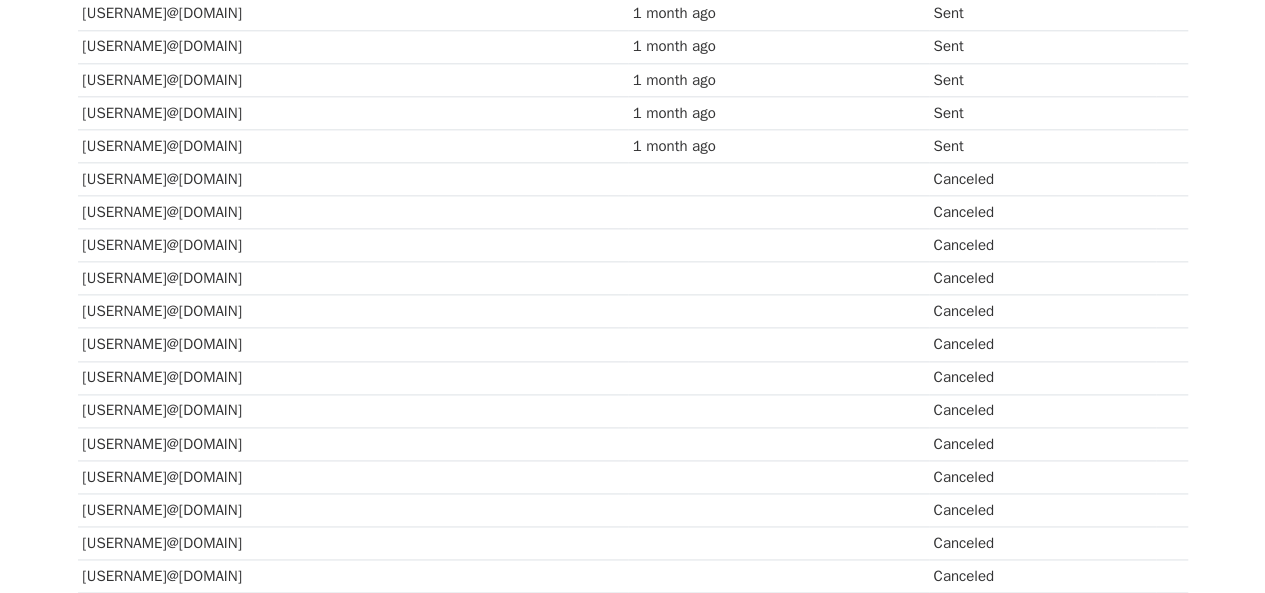click on "show@ennovationnation.com" at bounding box center (353, 278) 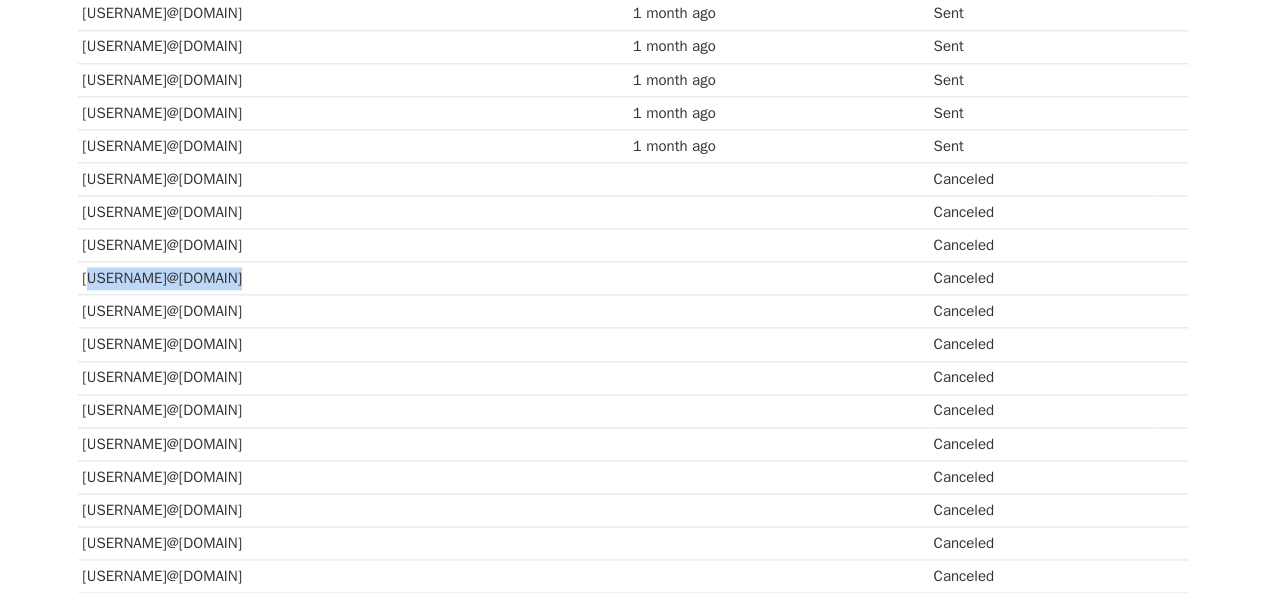 click on "show@ennovationnation.com" at bounding box center [353, 278] 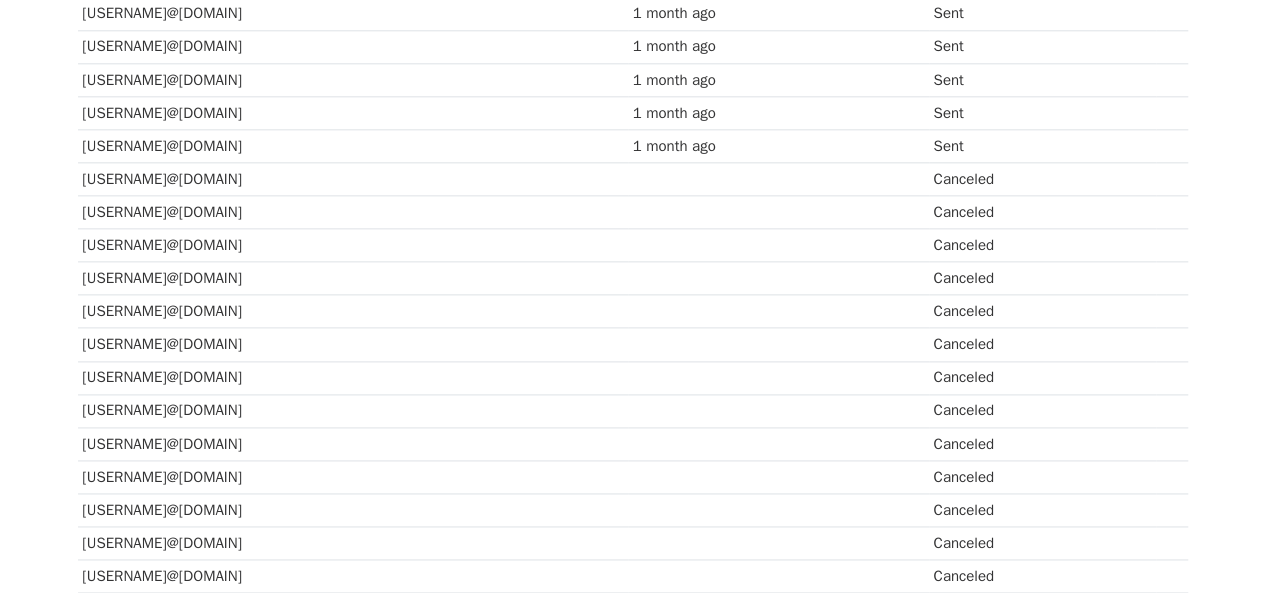 click on "embn@embn.com" at bounding box center (353, 311) 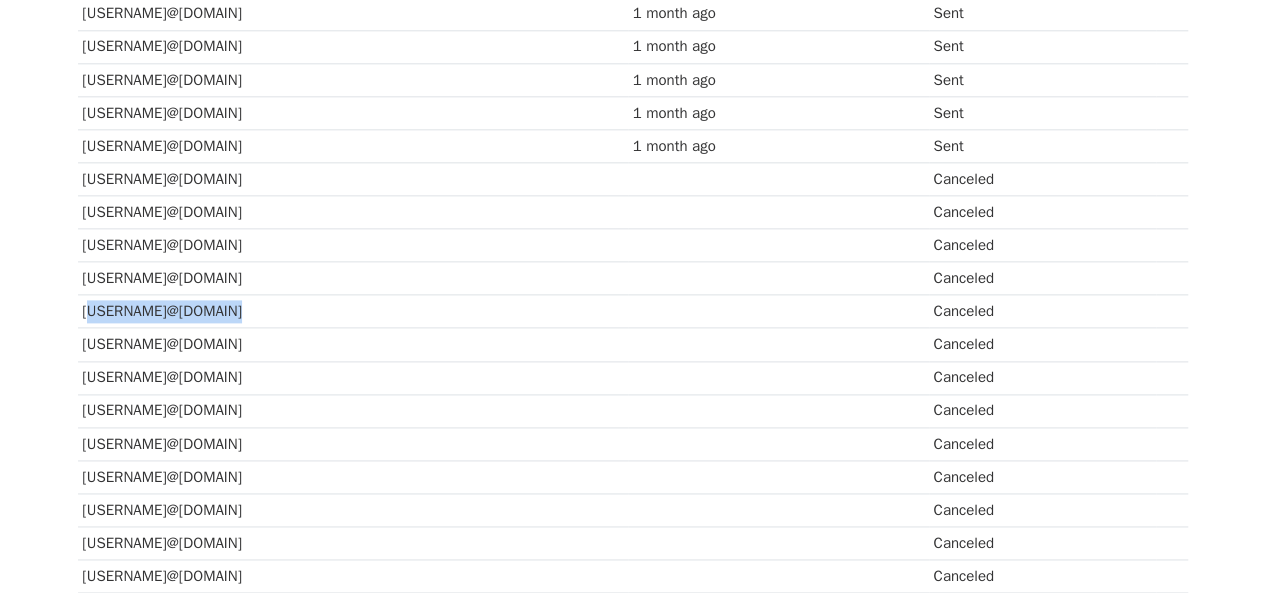 click on "embn@embn.com" at bounding box center (353, 311) 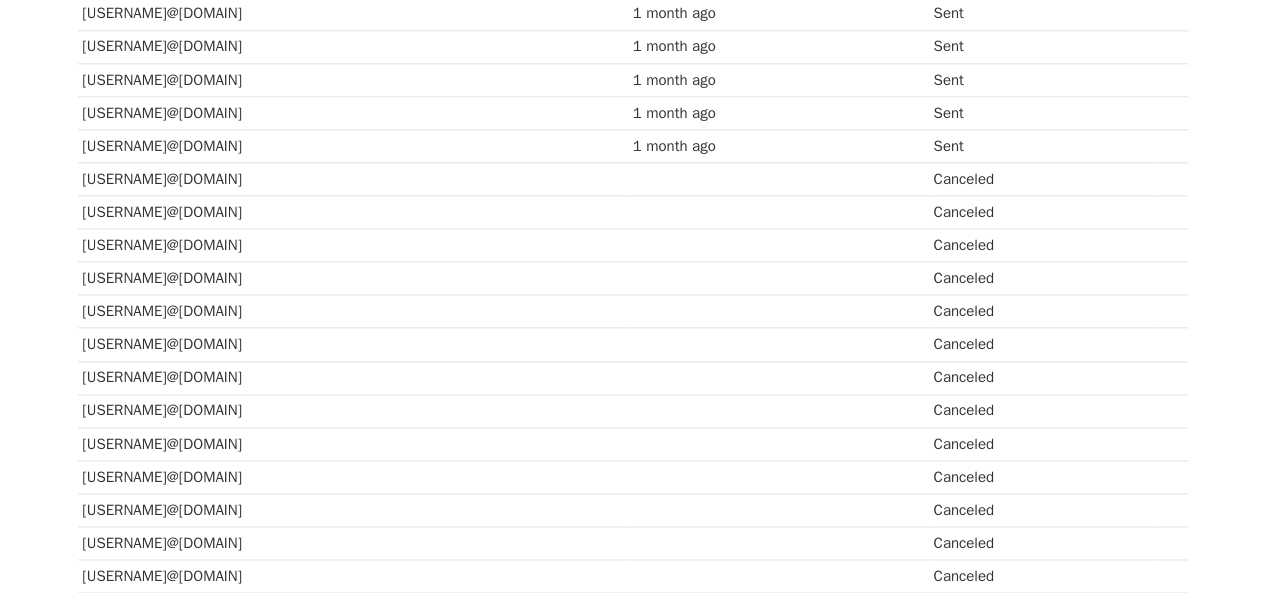 click on "ribblevalleycyclist@gmail.com" at bounding box center (353, 344) 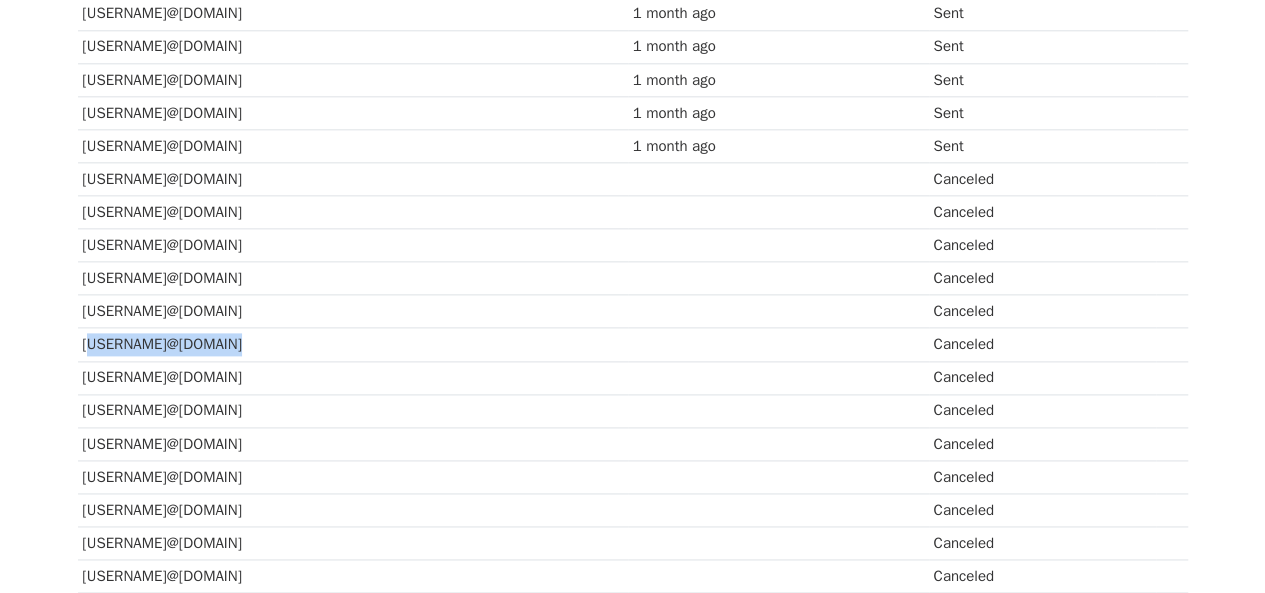 click on "ribblevalleycyclist@gmail.com" at bounding box center [353, 344] 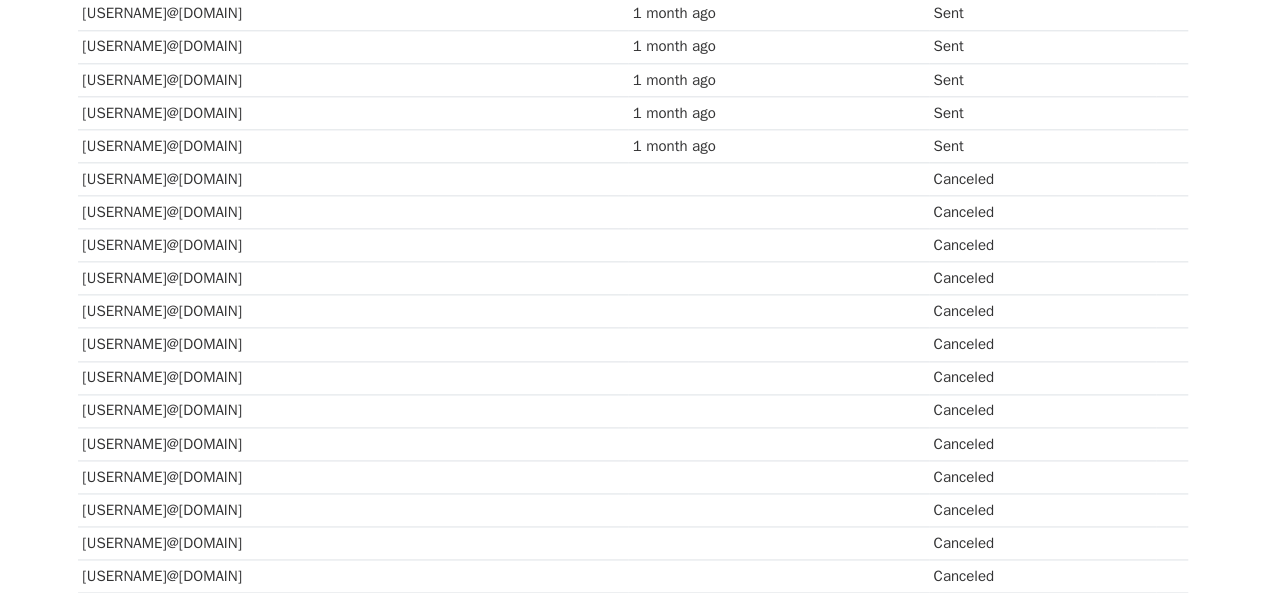 click on "presstheknob@gmail.com" at bounding box center [353, 443] 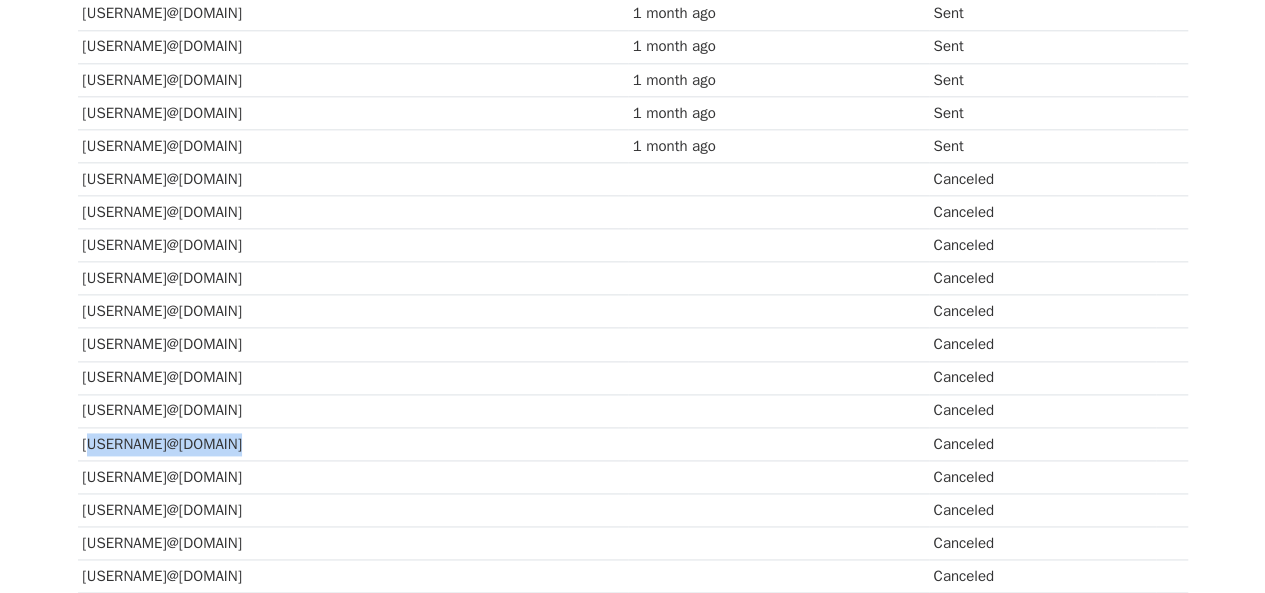 click on "presstheknob@gmail.com" at bounding box center [353, 443] 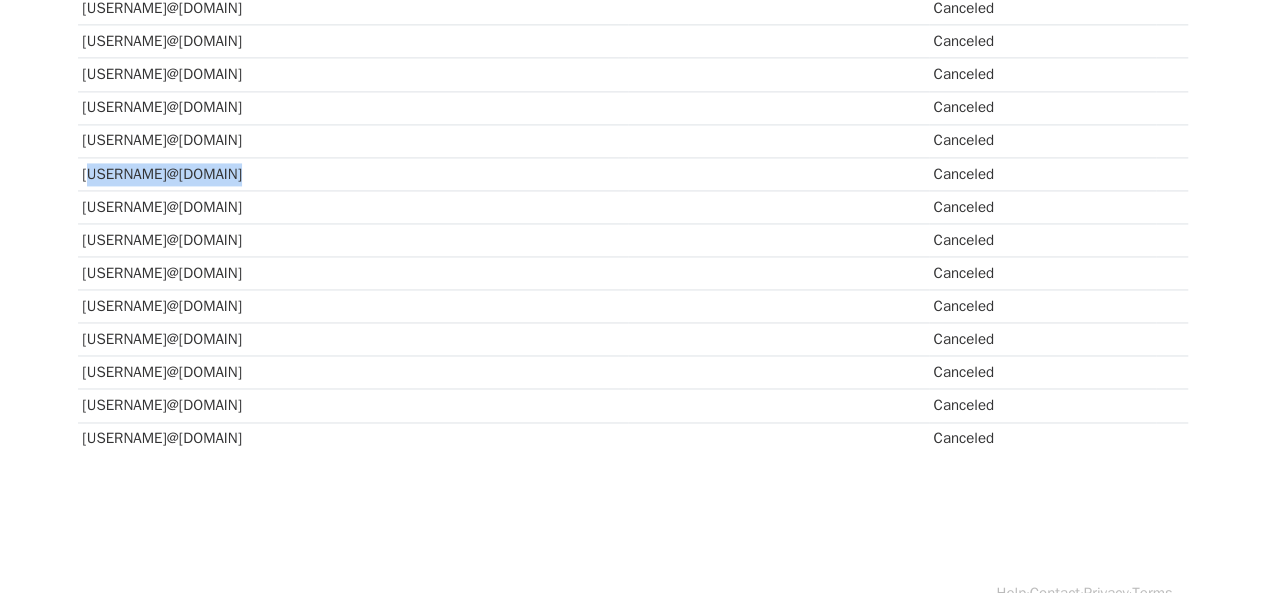 scroll, scrollTop: 1451, scrollLeft: 0, axis: vertical 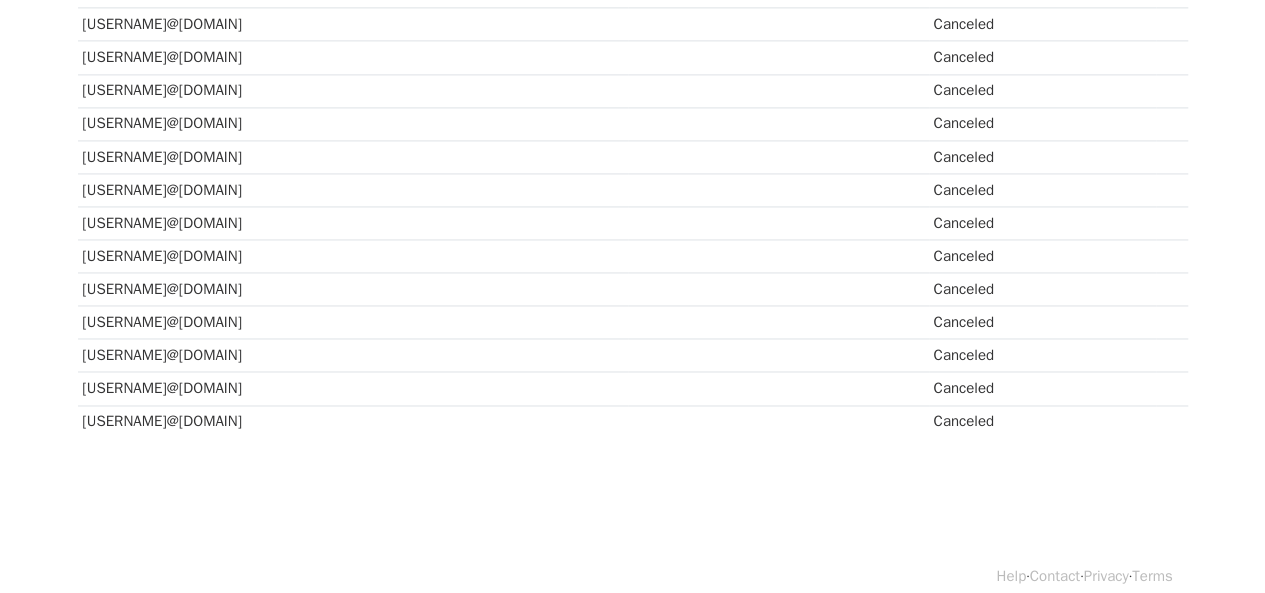 click on "evansmtbsaga@influint.co" at bounding box center [353, 189] 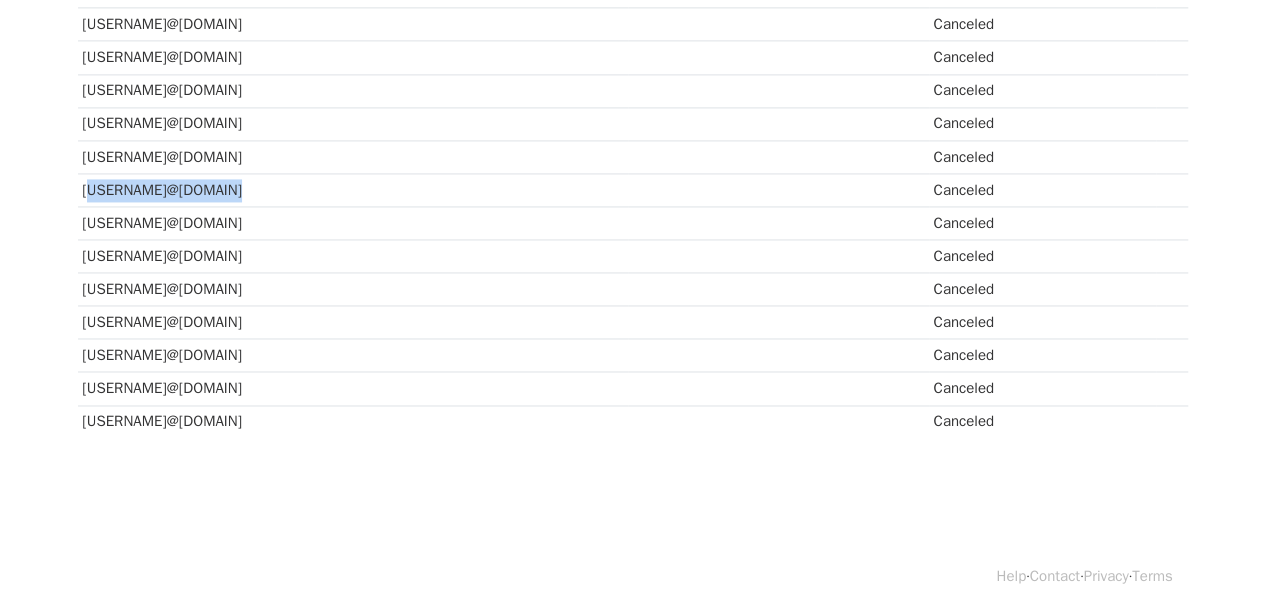 click on "evansmtbsaga@influint.co" at bounding box center (353, 189) 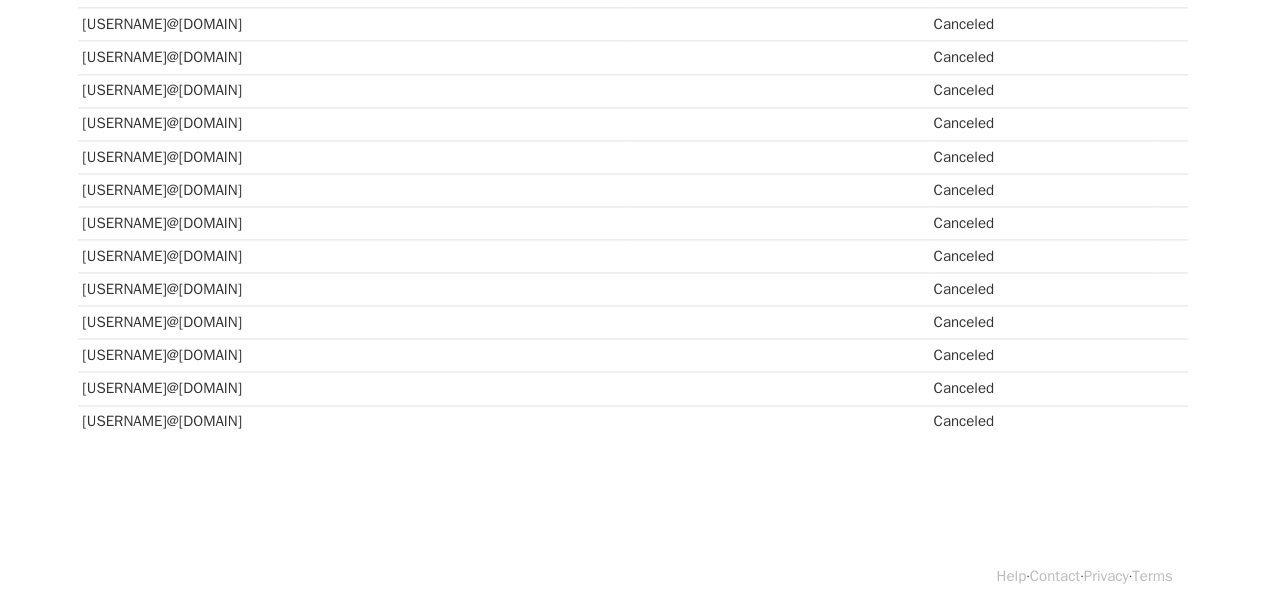 click on "e-lmo@hotmail.com" at bounding box center (353, 222) 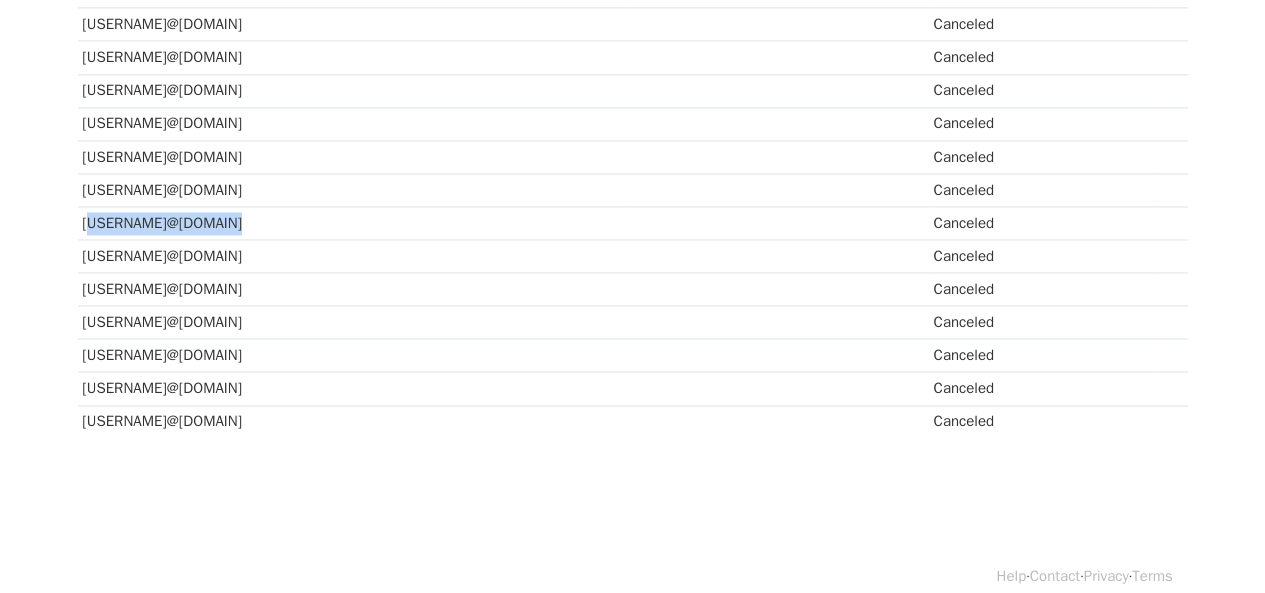 click on "e-lmo@hotmail.com" at bounding box center [353, 222] 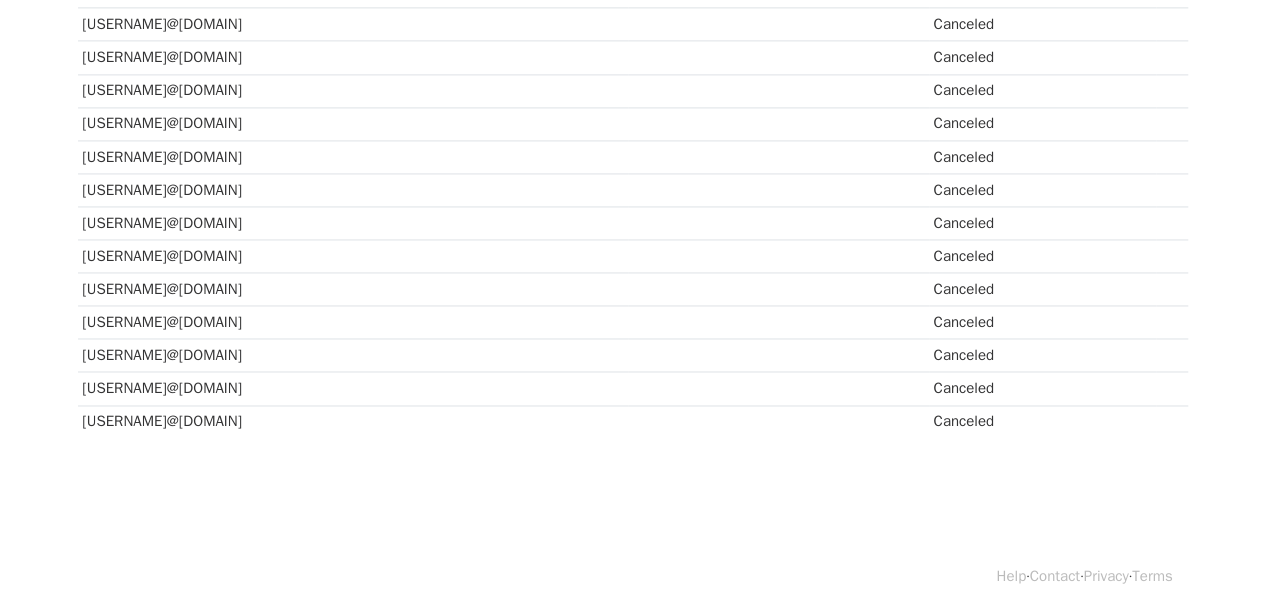 click on "dangerousdavemtb@gmail.com" at bounding box center [353, 256] 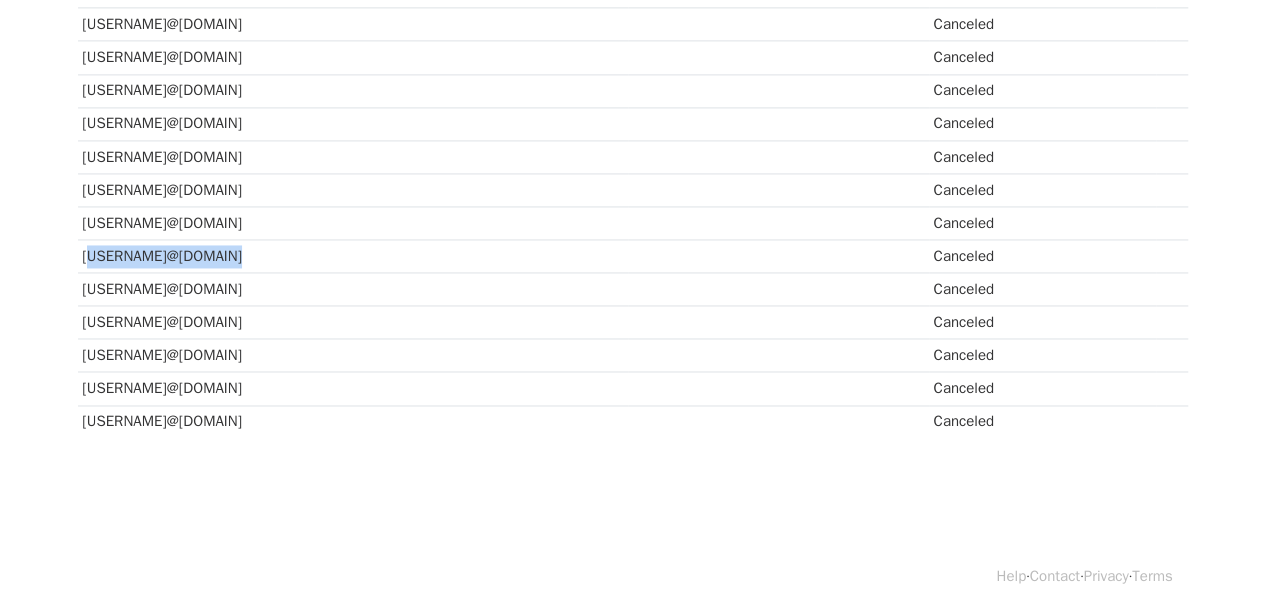 click on "dangerousdavemtb@gmail.com" at bounding box center [353, 256] 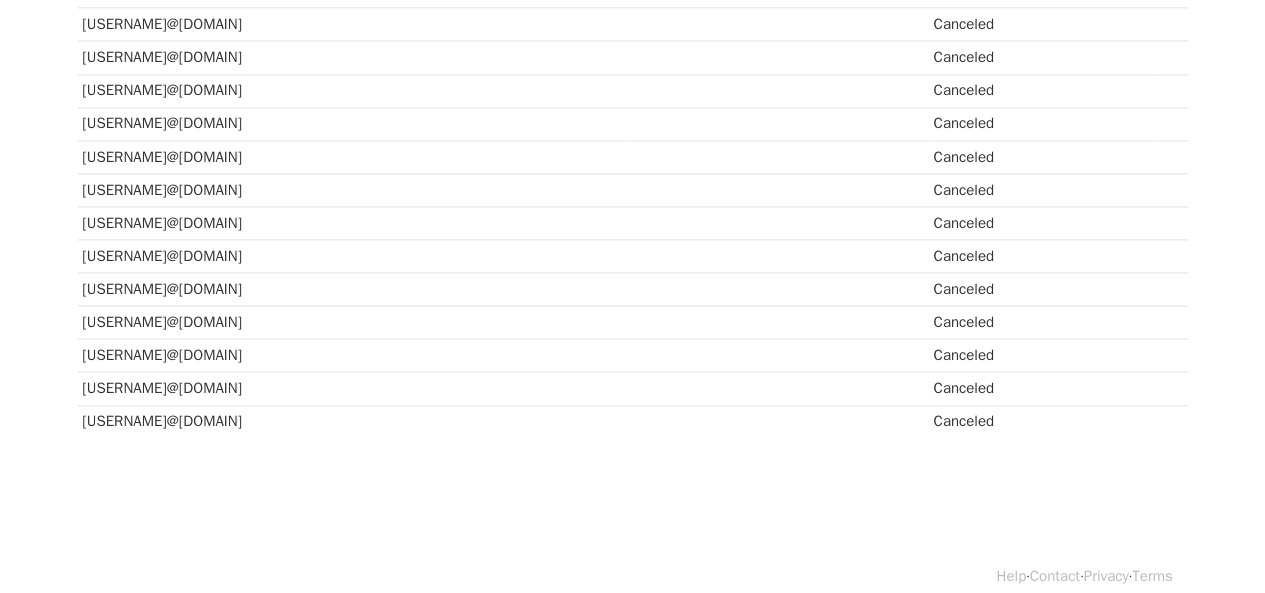 click on "wuppetzmtb@gmail.com" at bounding box center [353, 322] 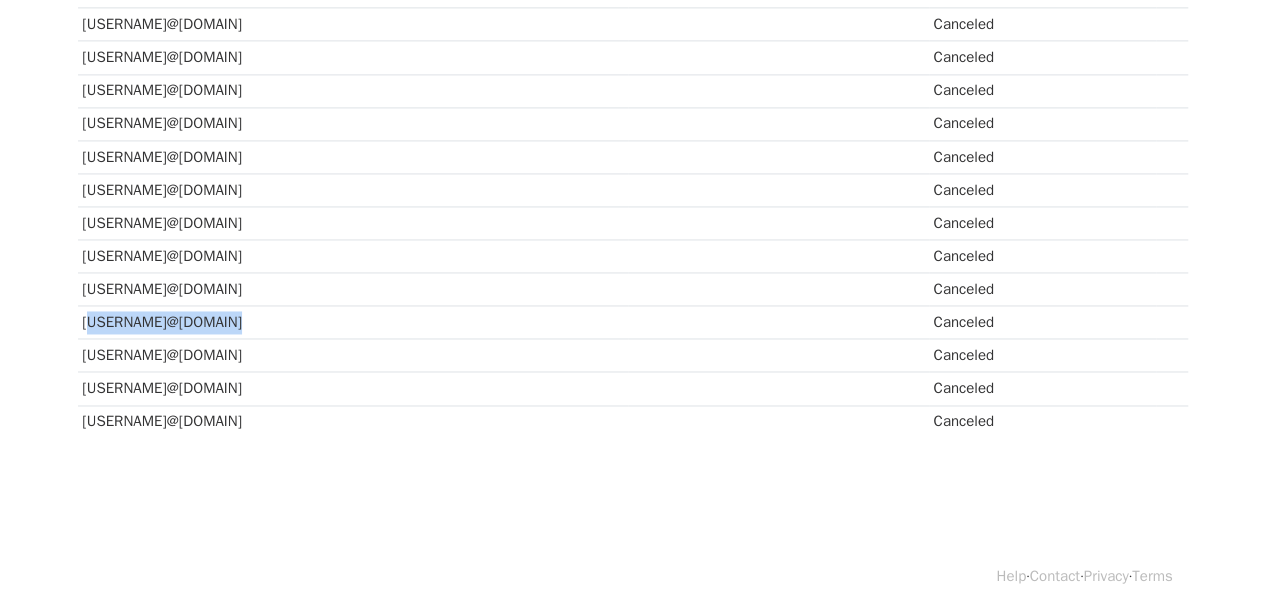 click on "wuppetzmtb@gmail.com" at bounding box center [353, 322] 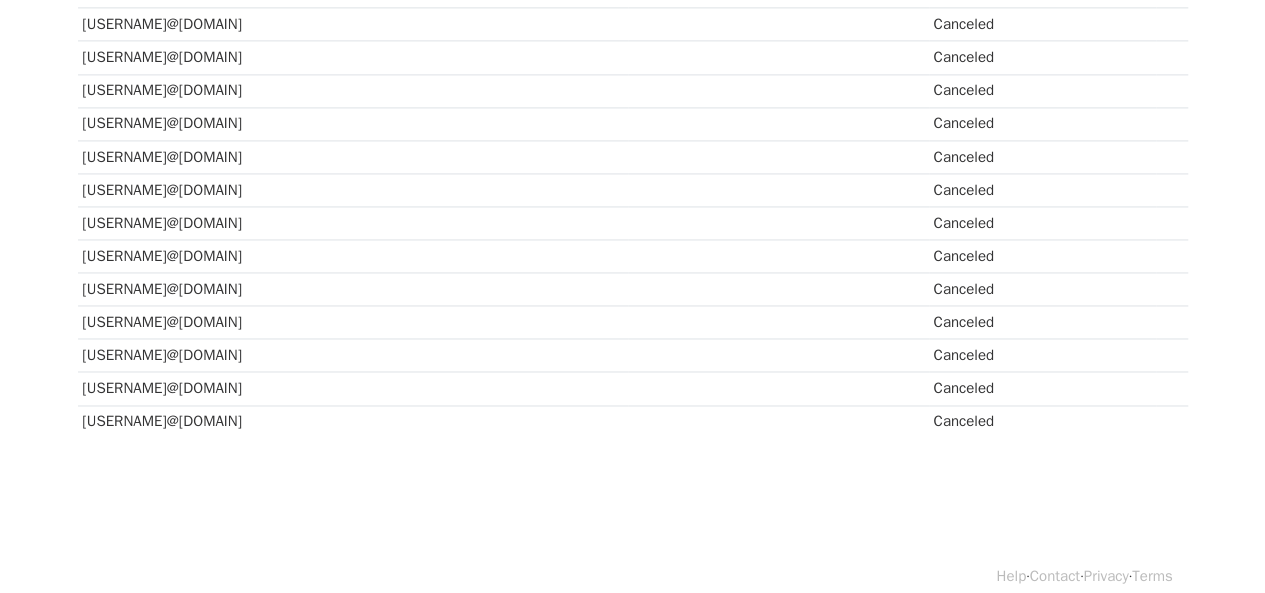 click on "info@ebikechoices.com" at bounding box center (353, 421) 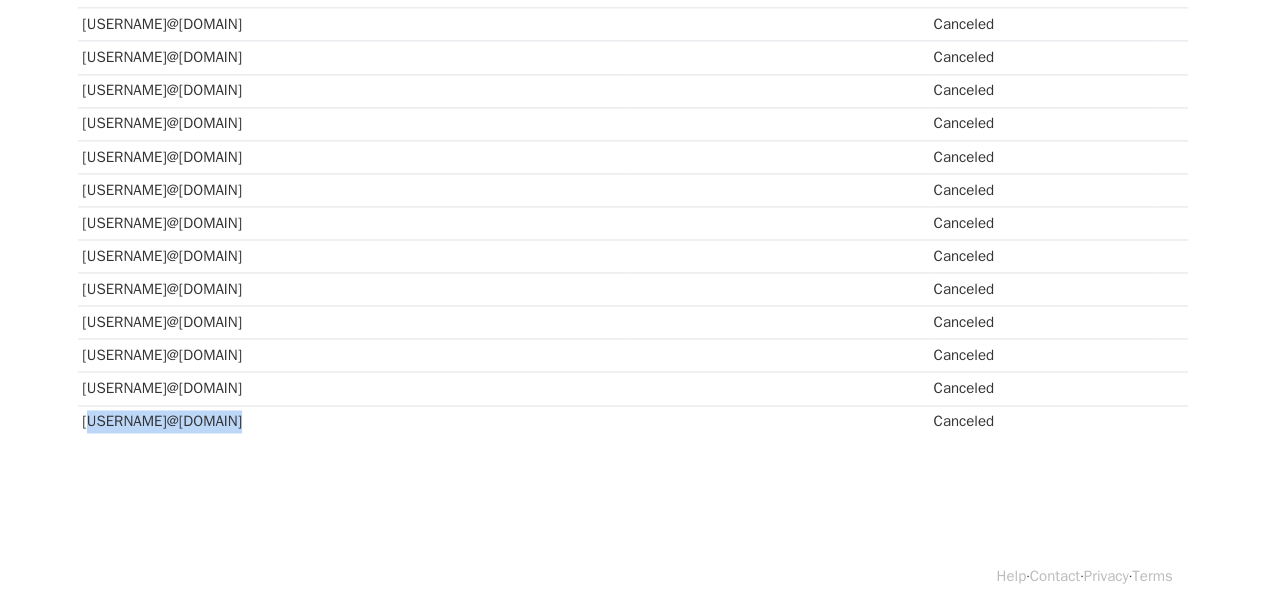 click on "info@ebikechoices.com" at bounding box center [353, 421] 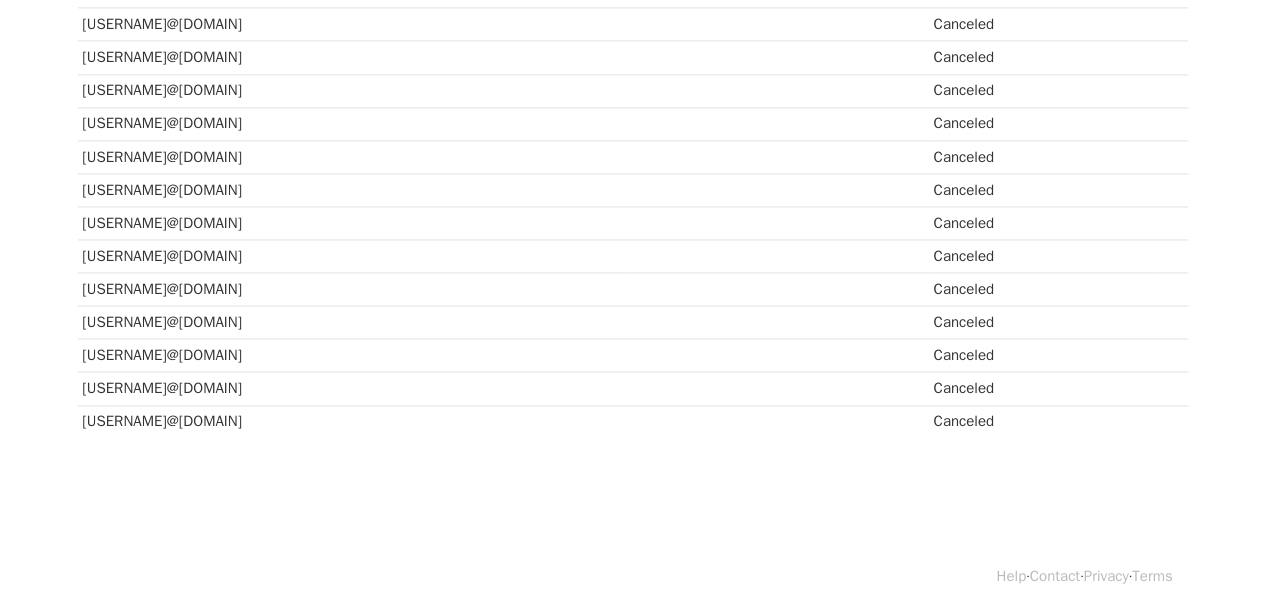 click on "Stevewb1974@gmail.com" at bounding box center (353, 388) 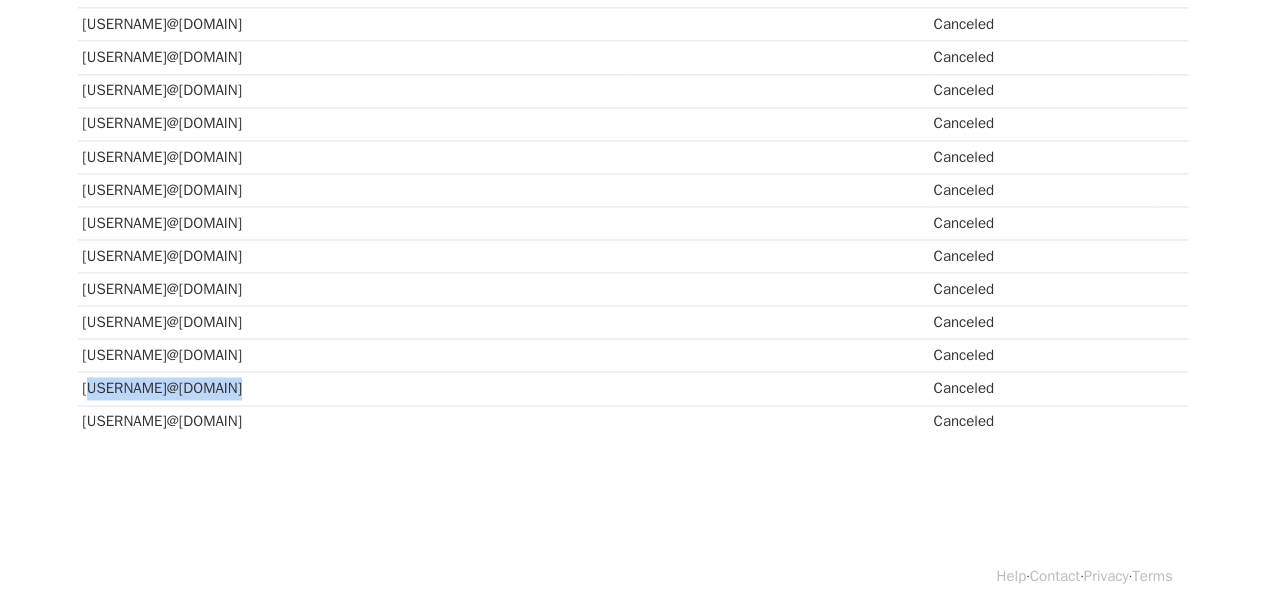 click on "Stevewb1974@gmail.com" at bounding box center (353, 388) 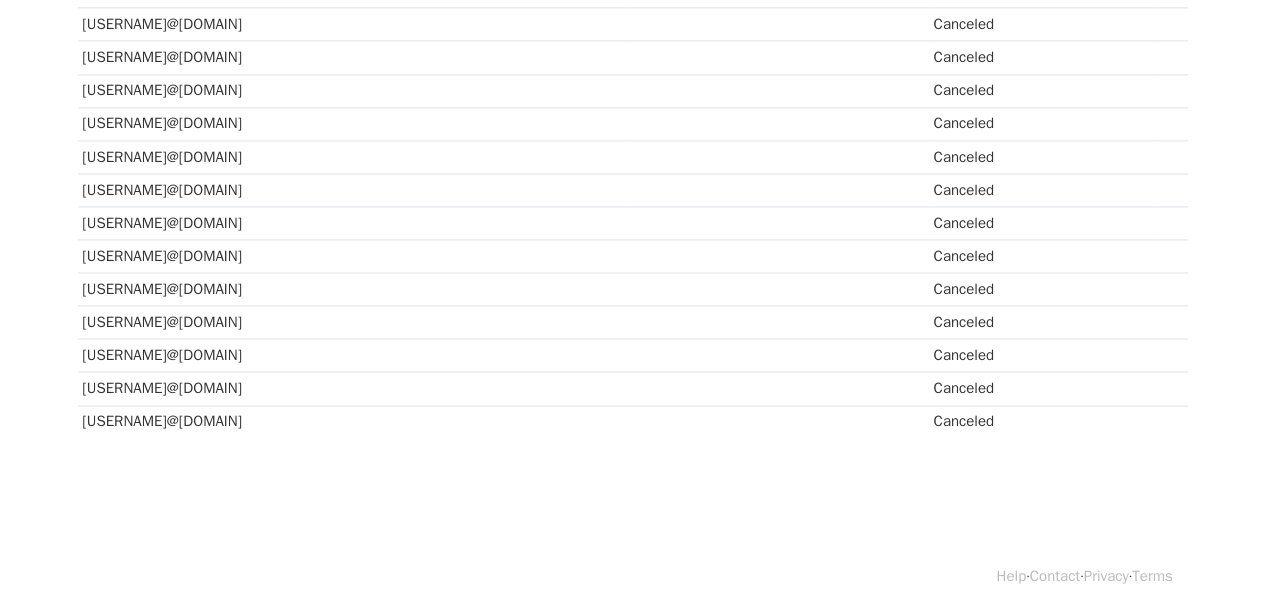 click on "junk@dustinklein.com" at bounding box center [353, 355] 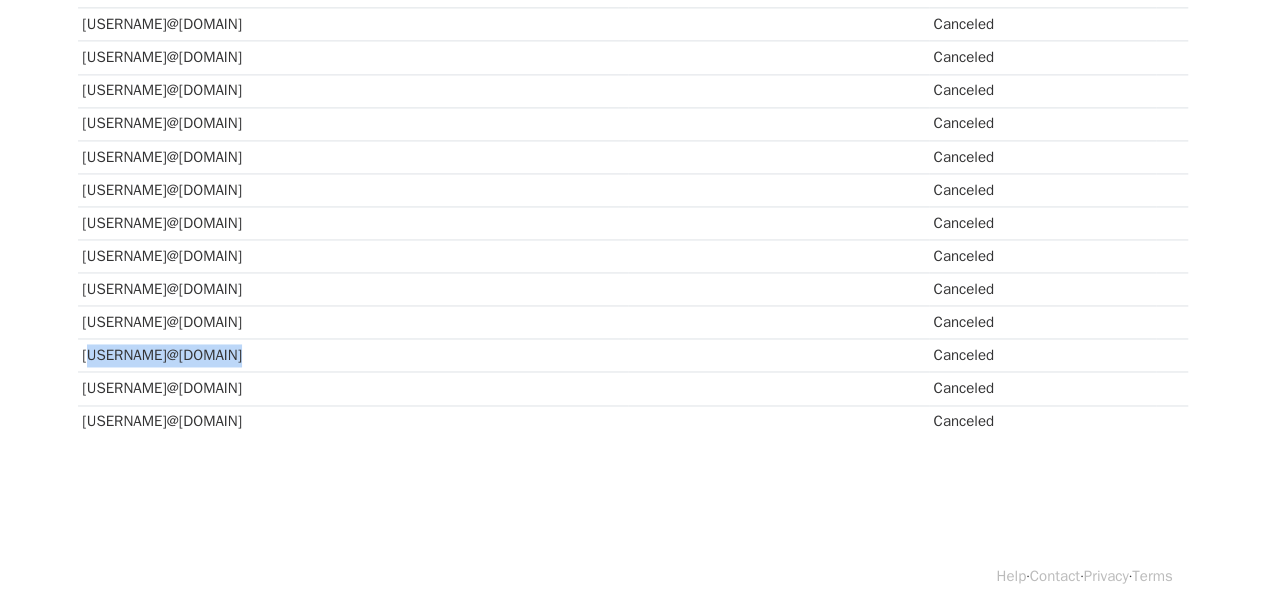 click on "junk@dustinklein.com" at bounding box center [353, 355] 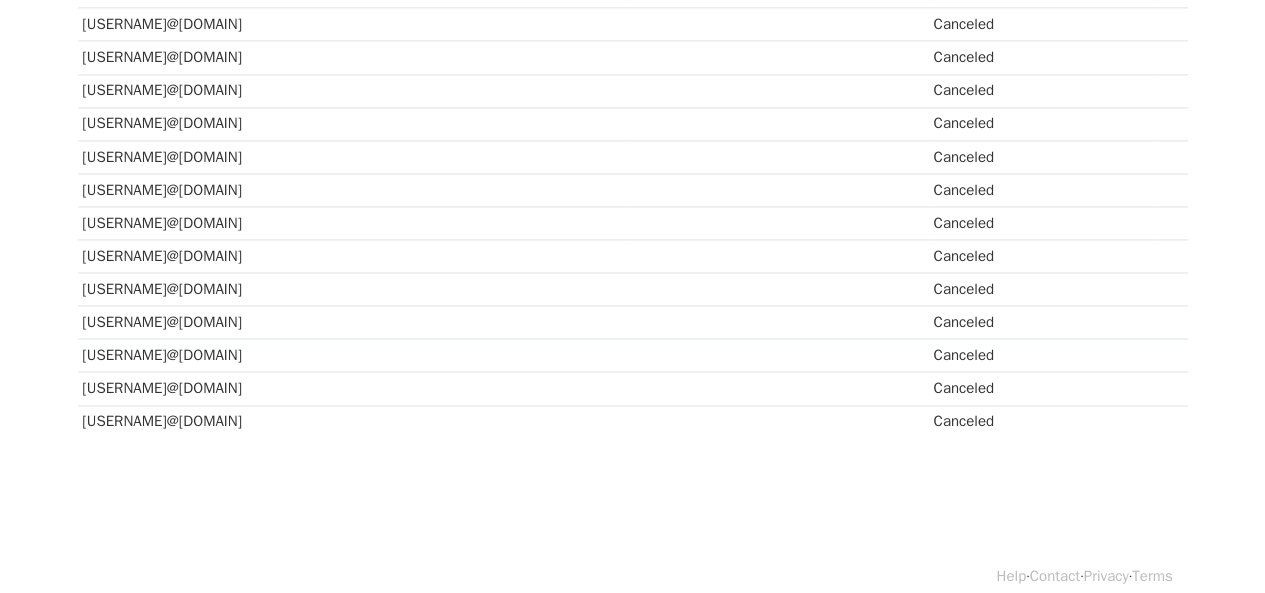 click on "joshkwancycling@gmail.com" at bounding box center [353, 289] 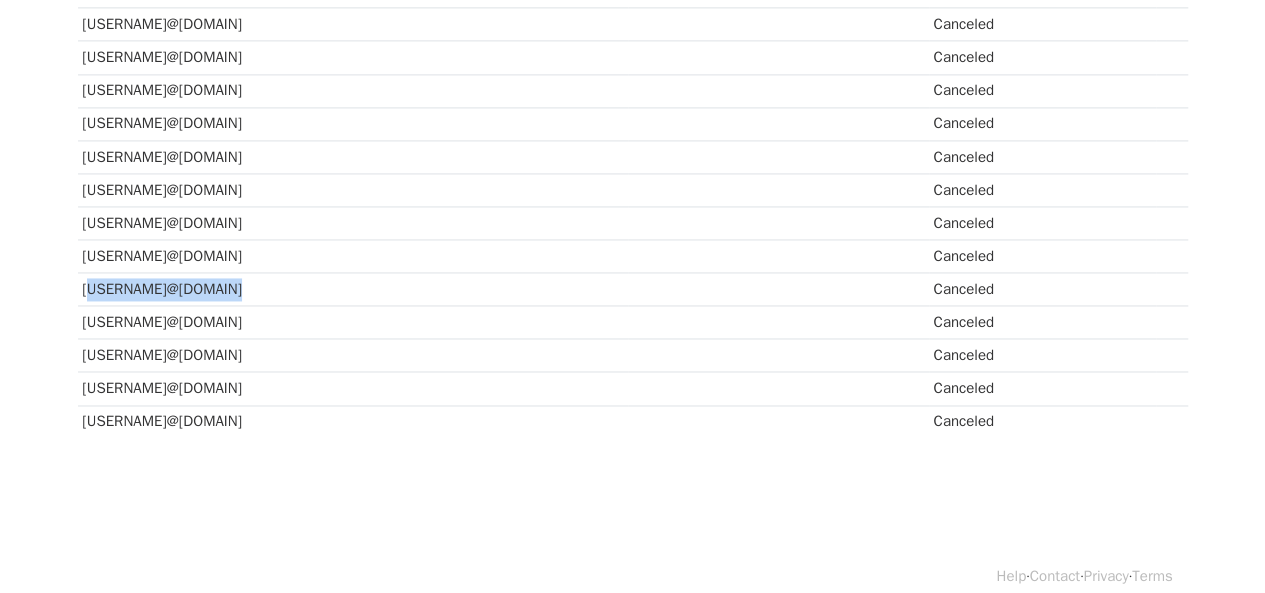 click on "joshkwancycling@gmail.com" at bounding box center (353, 289) 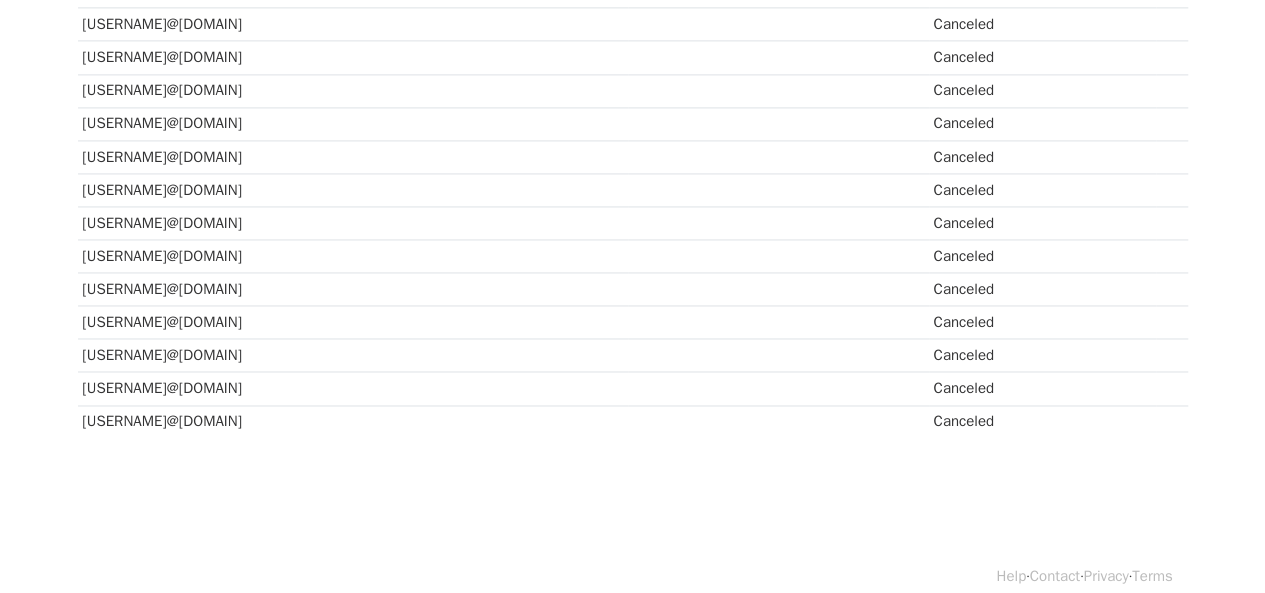 click on "junk@dustinklein.com" at bounding box center [353, 355] 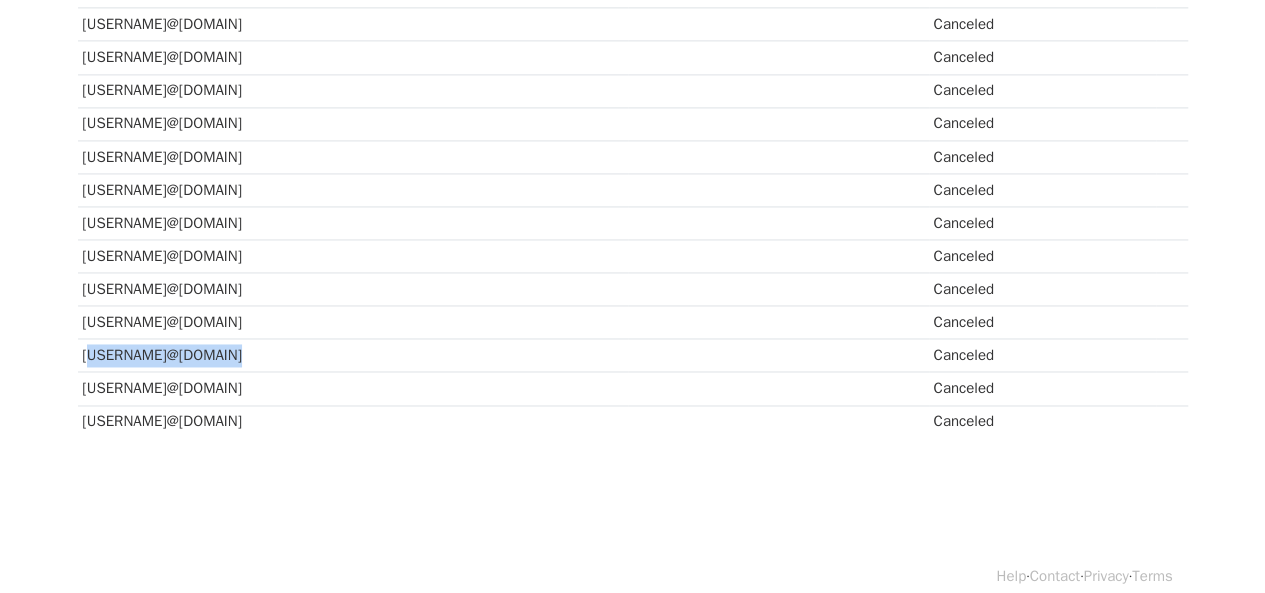 click on "junk@dustinklein.com" at bounding box center [353, 355] 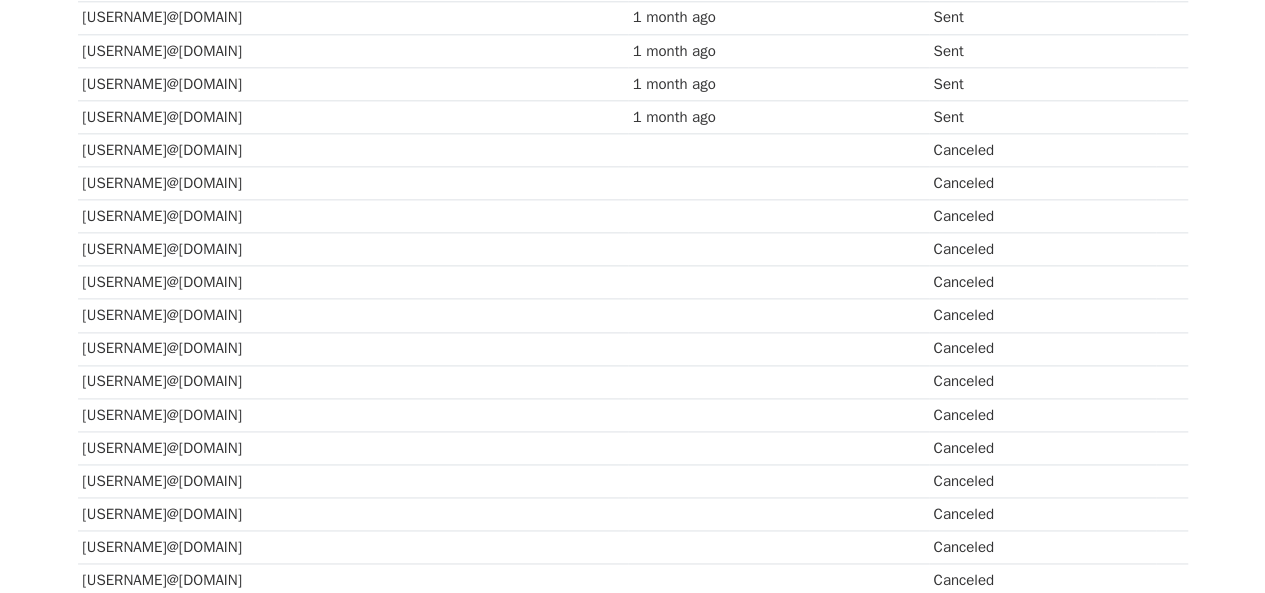 scroll, scrollTop: 1225, scrollLeft: 0, axis: vertical 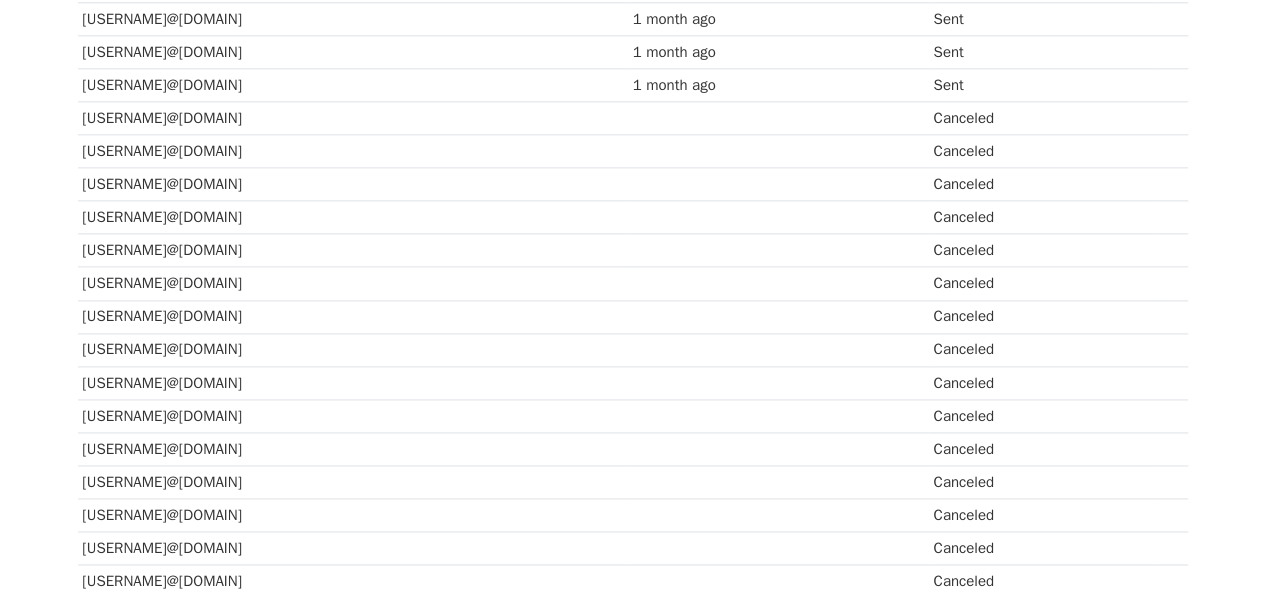 click on "steve@steveandrews.media" at bounding box center [353, 349] 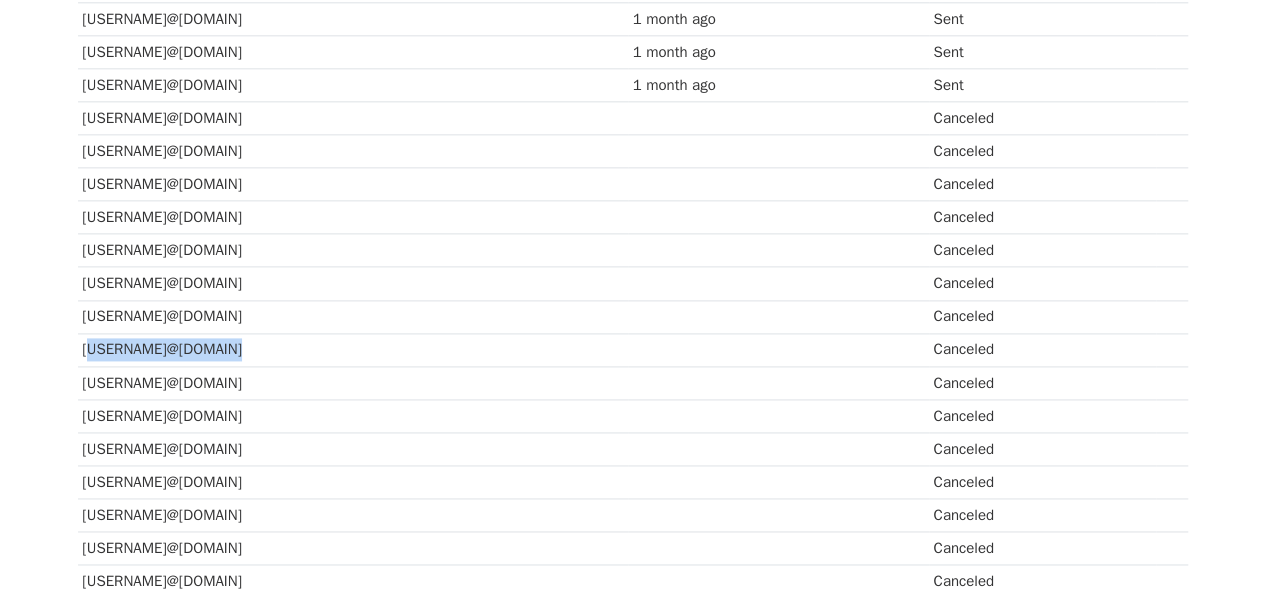 click on "steve@steveandrews.media" at bounding box center [353, 349] 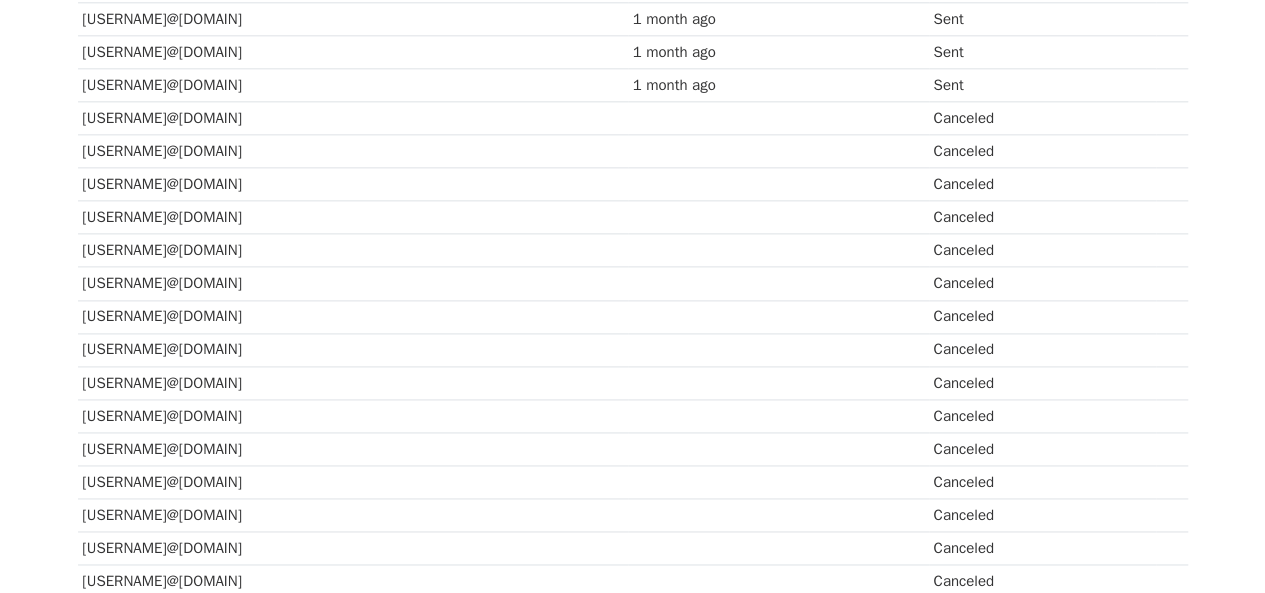 click on "welshtimnorris@gmail.com" at bounding box center [353, 316] 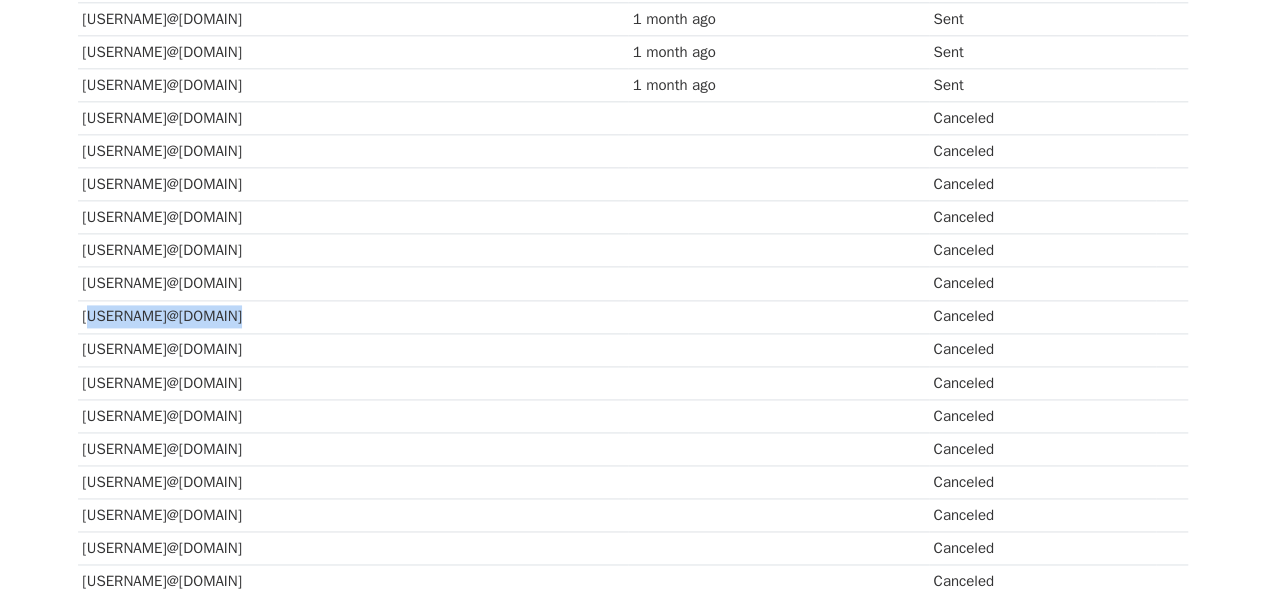 click on "welshtimnorris@gmail.com" at bounding box center [353, 316] 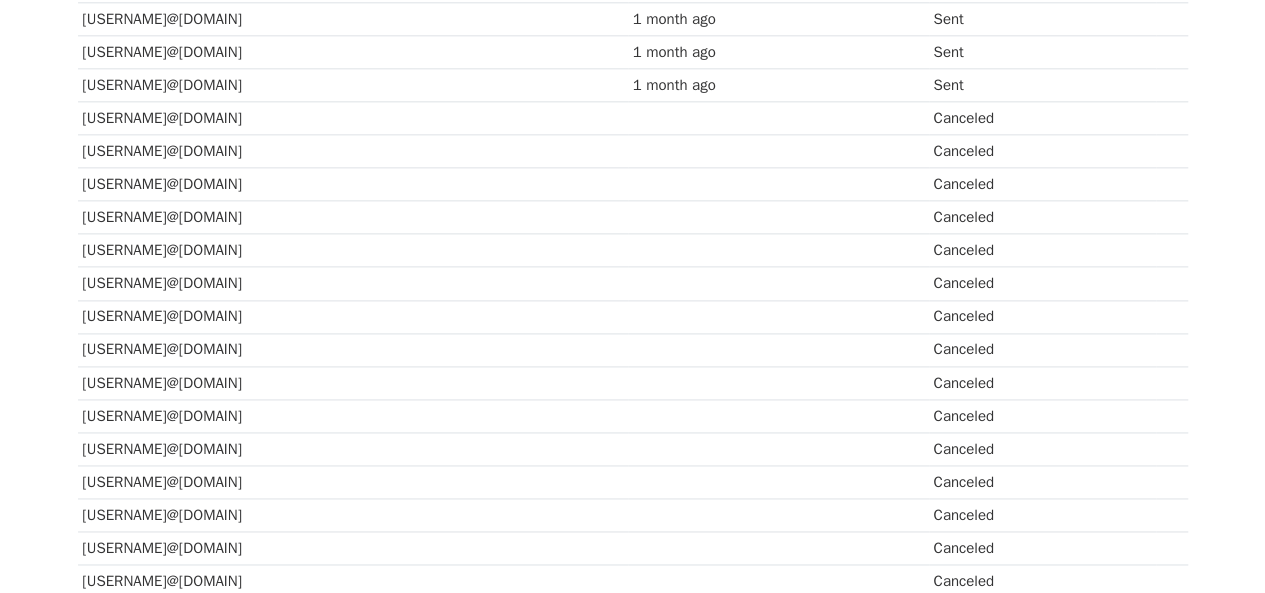 click on "embn@embn.com" at bounding box center (353, 250) 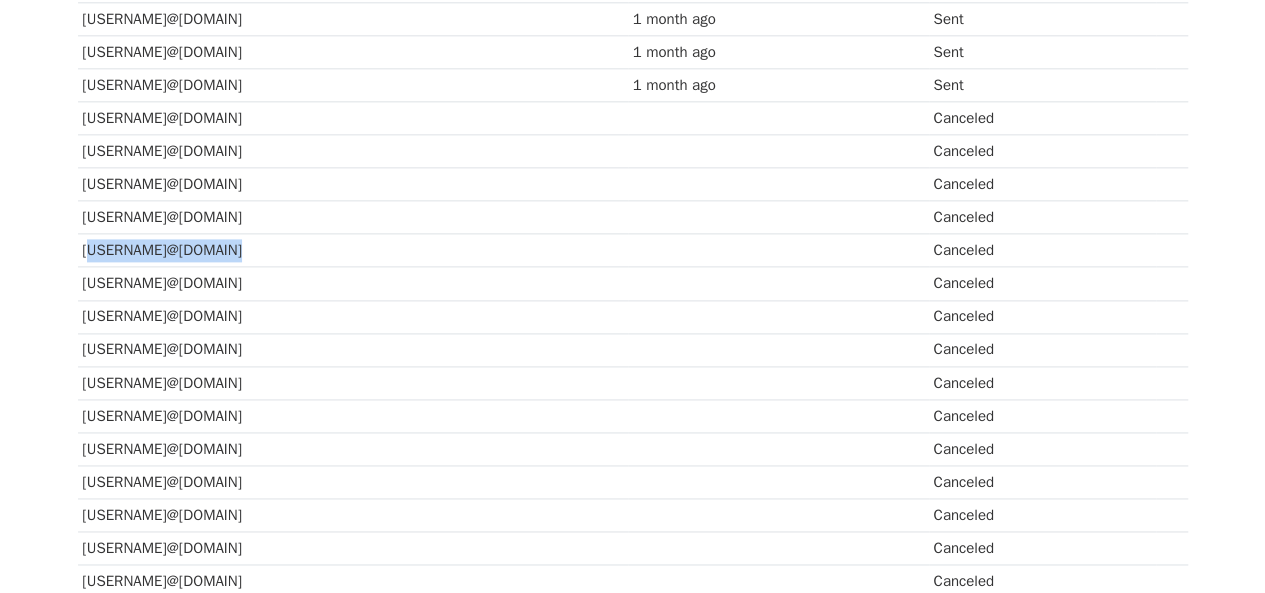 click on "embn@embn.com" at bounding box center (353, 250) 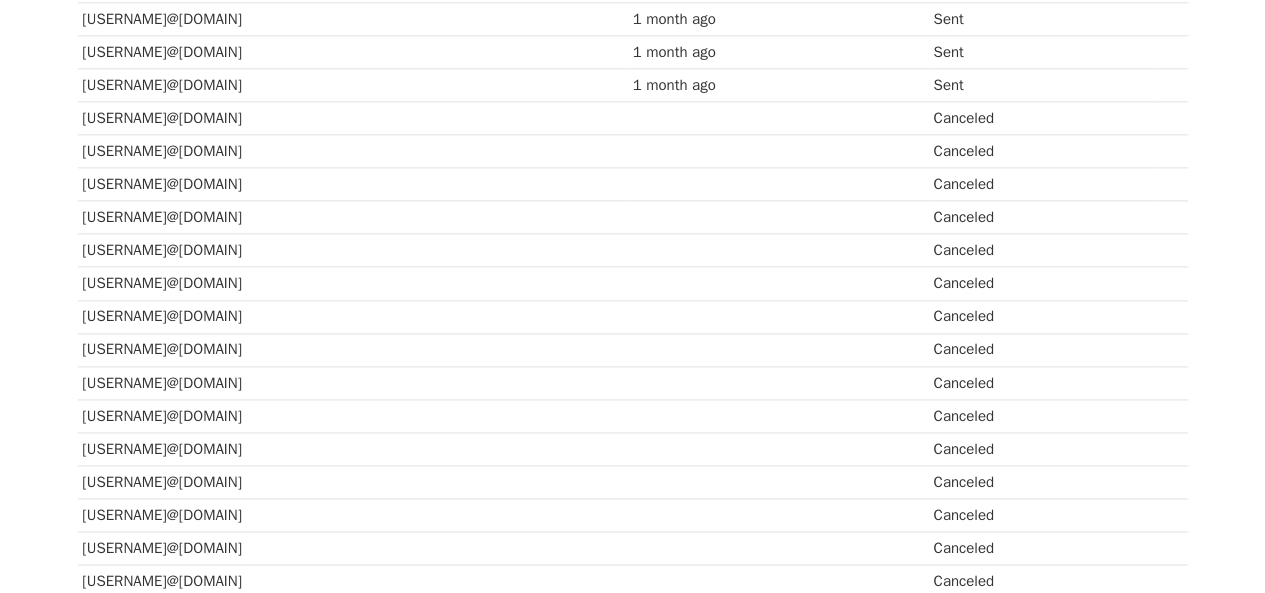 click on "welshtimnorris@gmail.com" at bounding box center [353, 316] 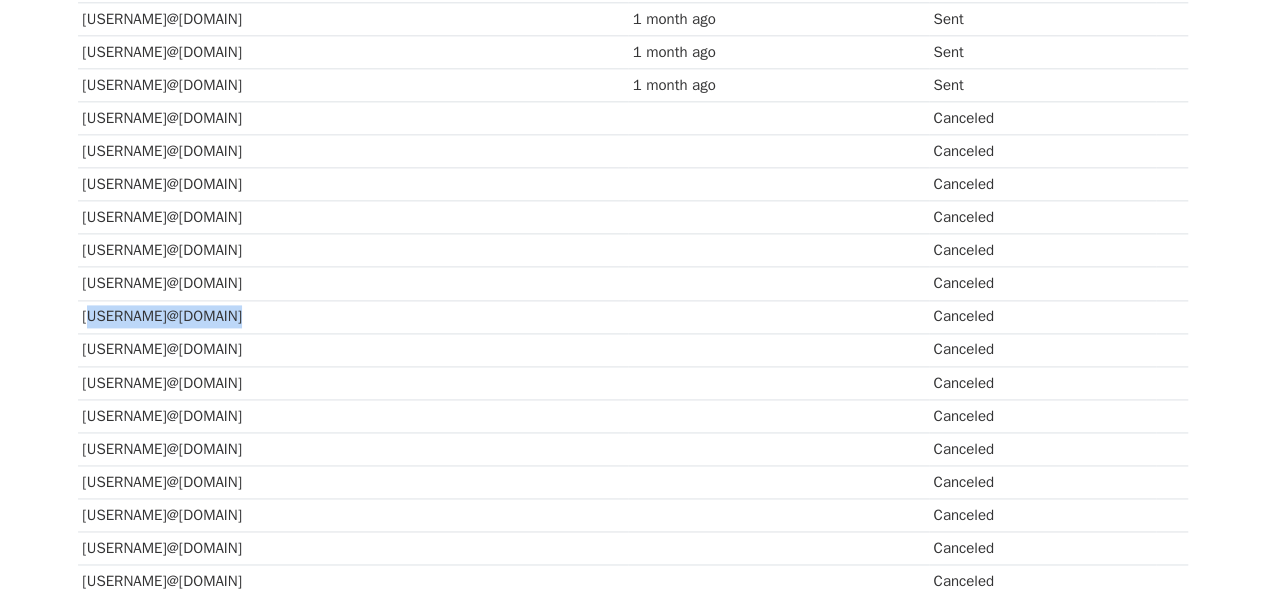 click on "welshtimnorris@gmail.com" at bounding box center (353, 316) 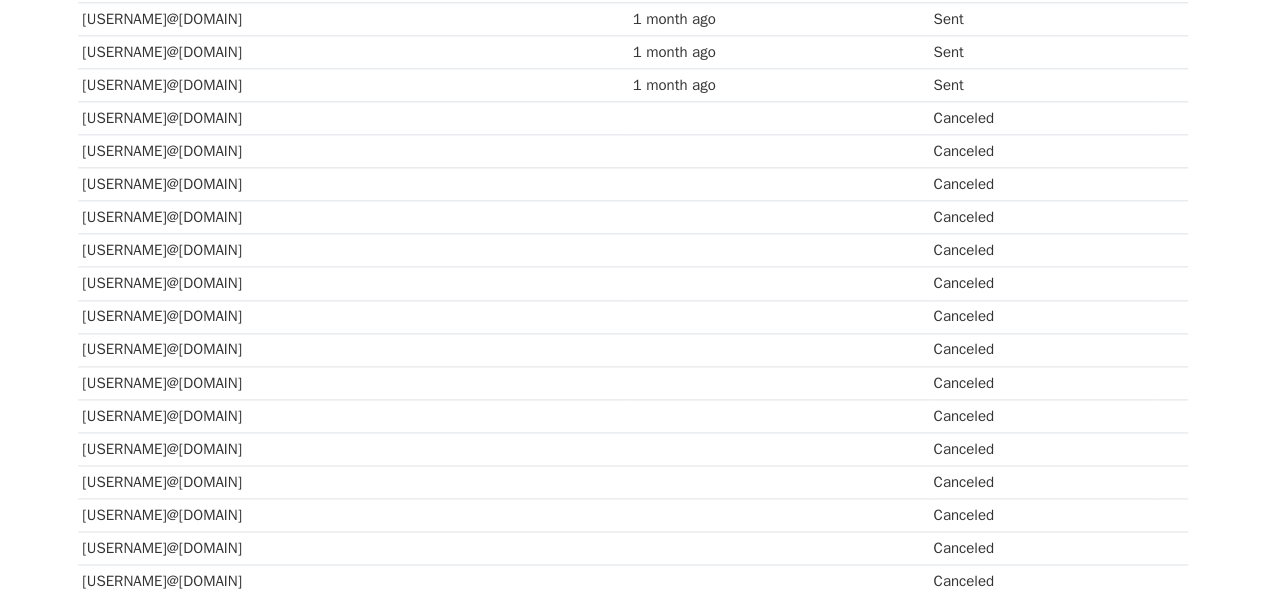 click on "steve@steveandrews.media" at bounding box center (353, 349) 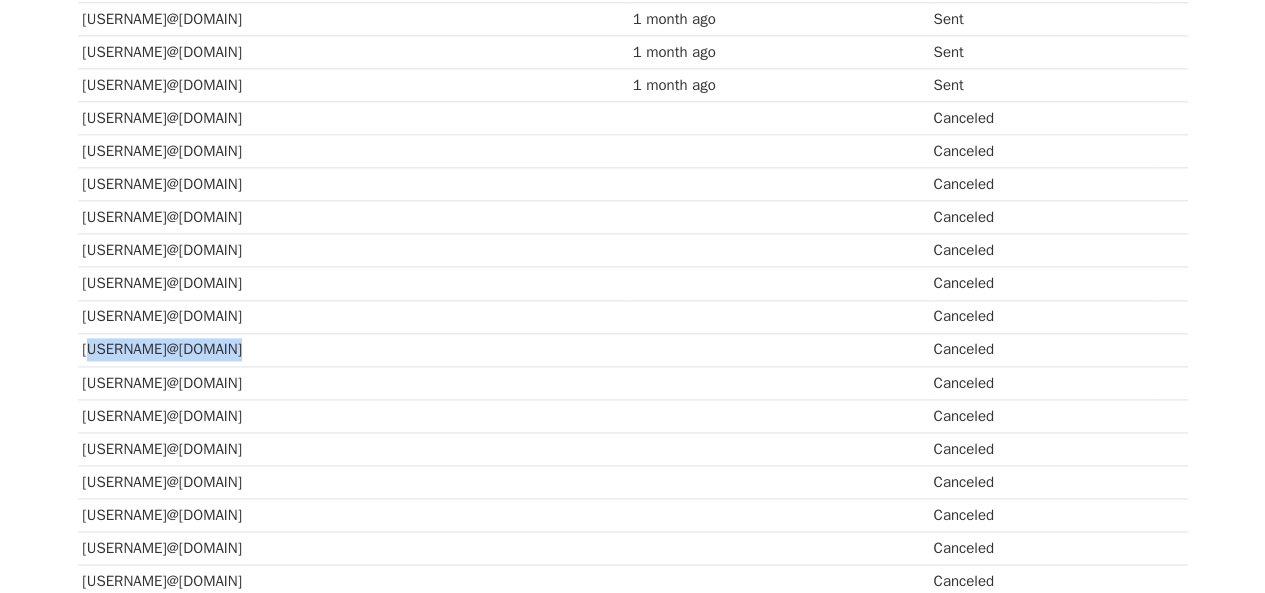 click on "steve@steveandrews.media" at bounding box center [353, 349] 